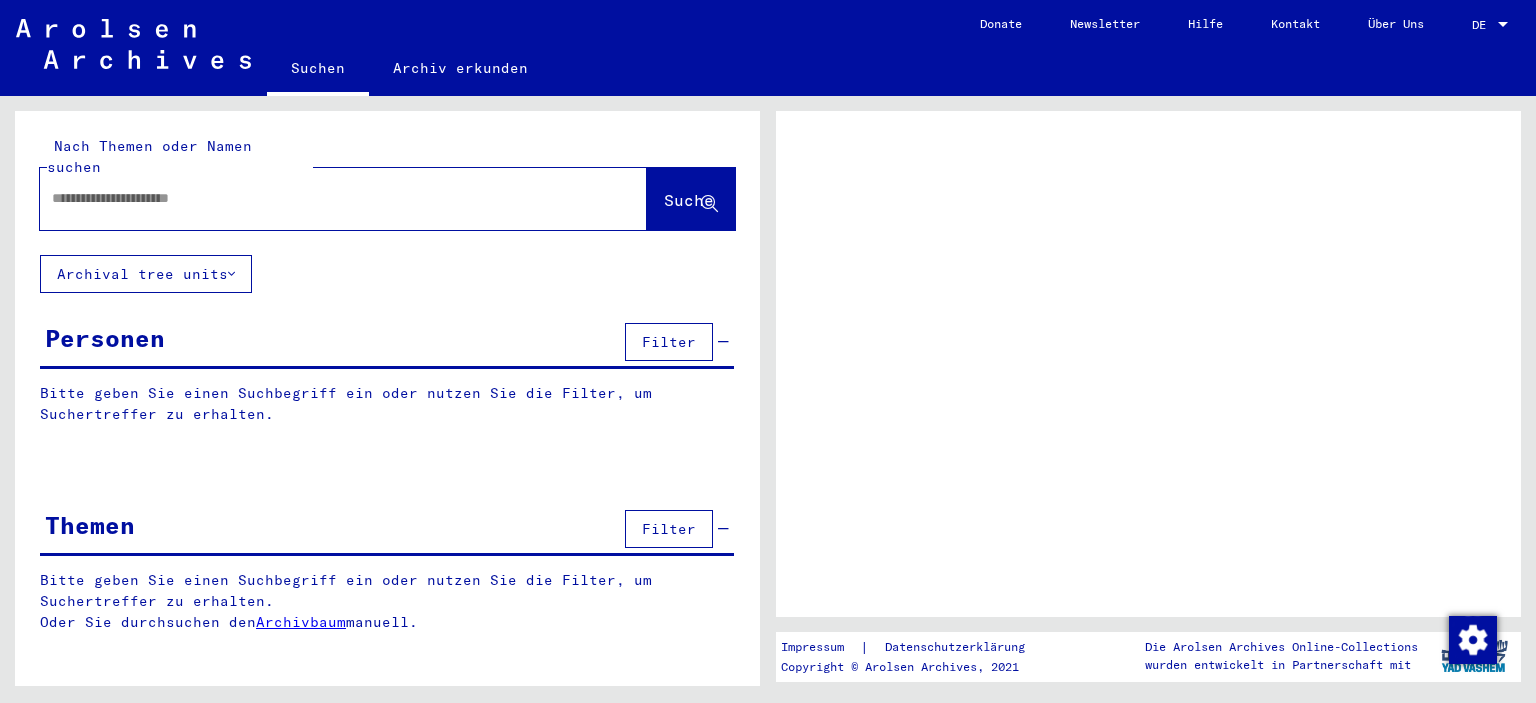 scroll, scrollTop: 0, scrollLeft: 0, axis: both 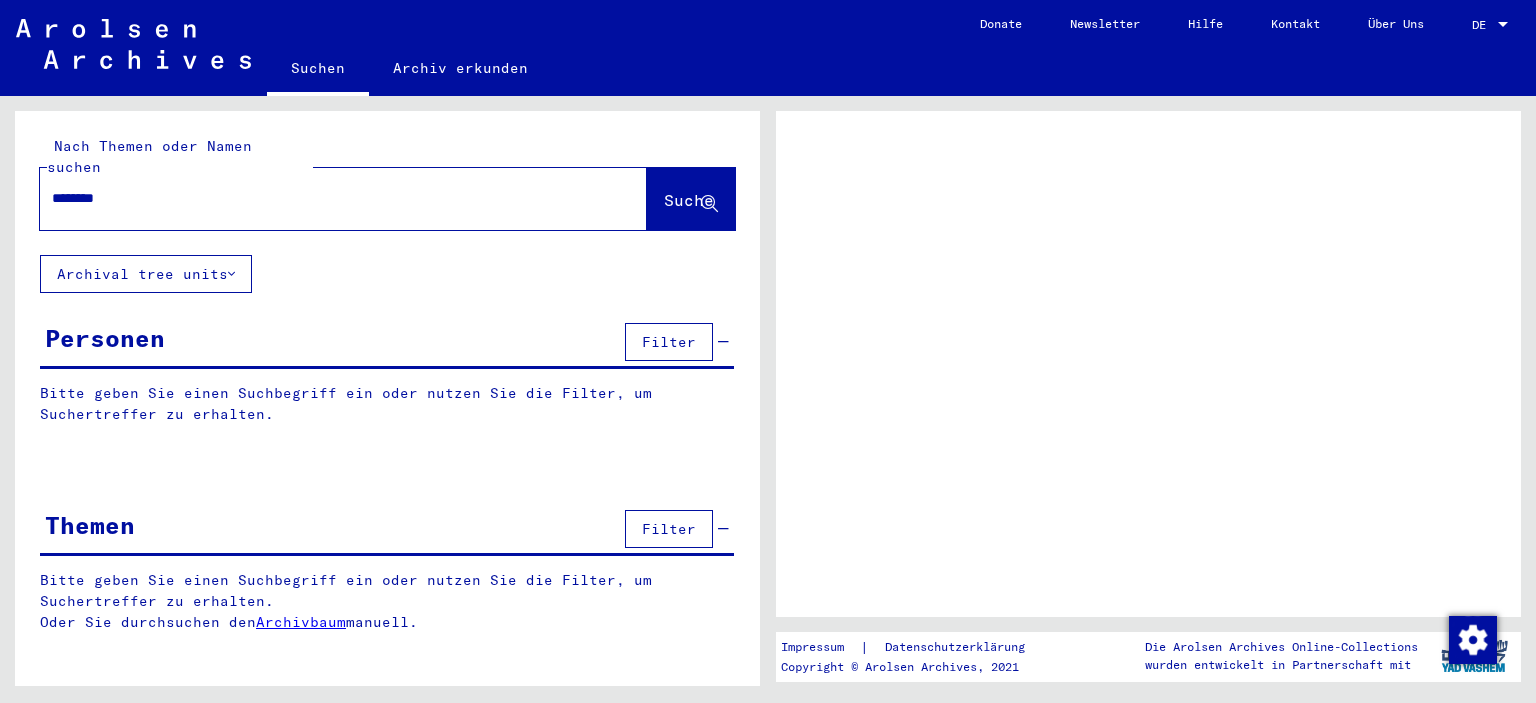type on "*********" 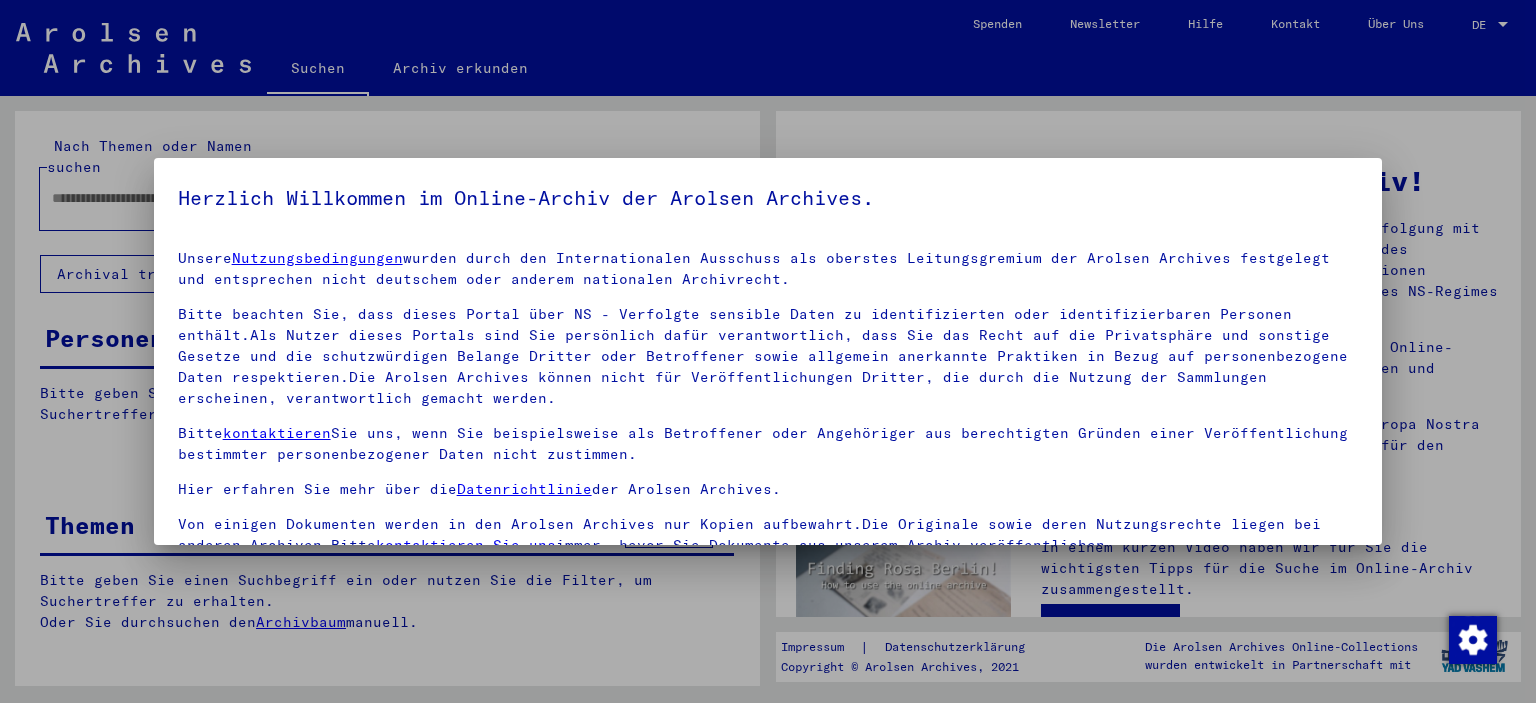 scroll, scrollTop: 22, scrollLeft: 0, axis: vertical 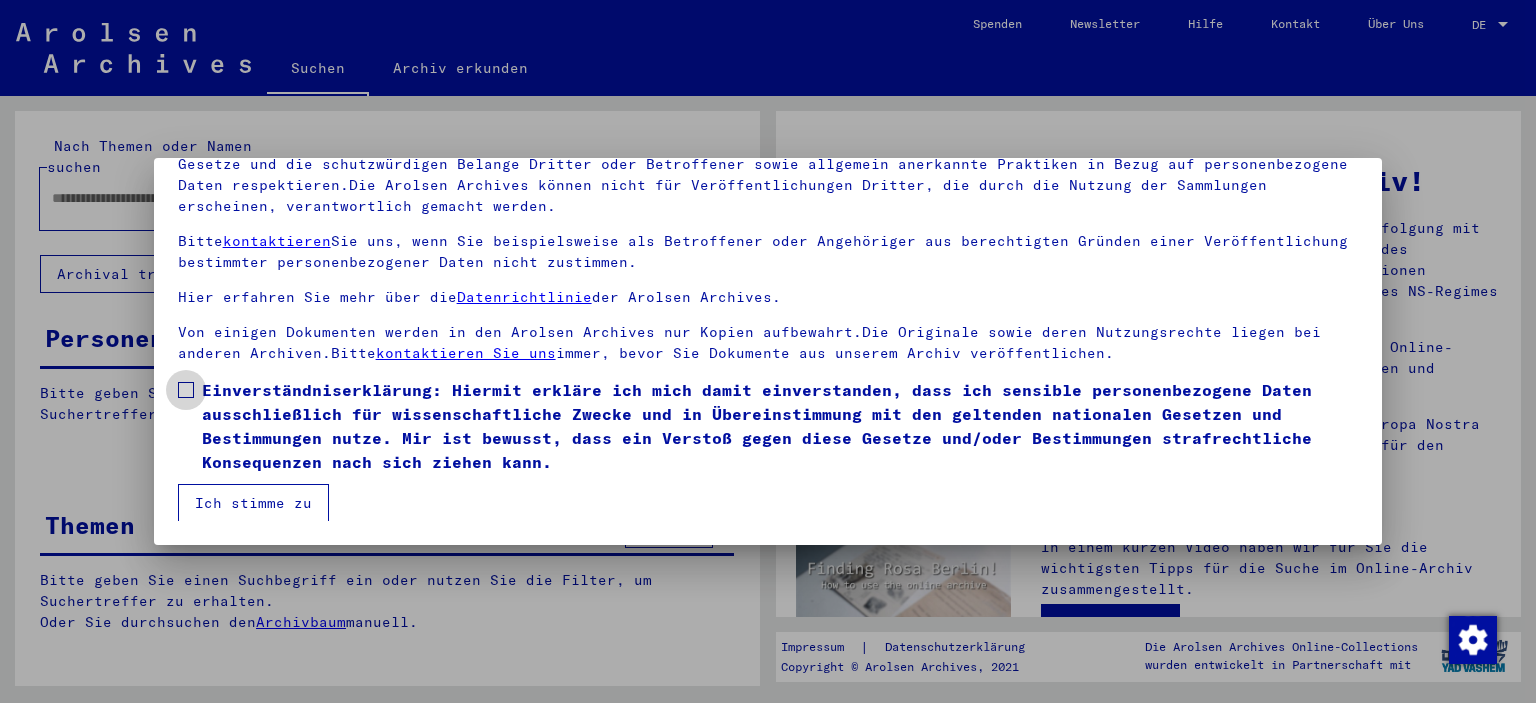 click at bounding box center (186, 390) 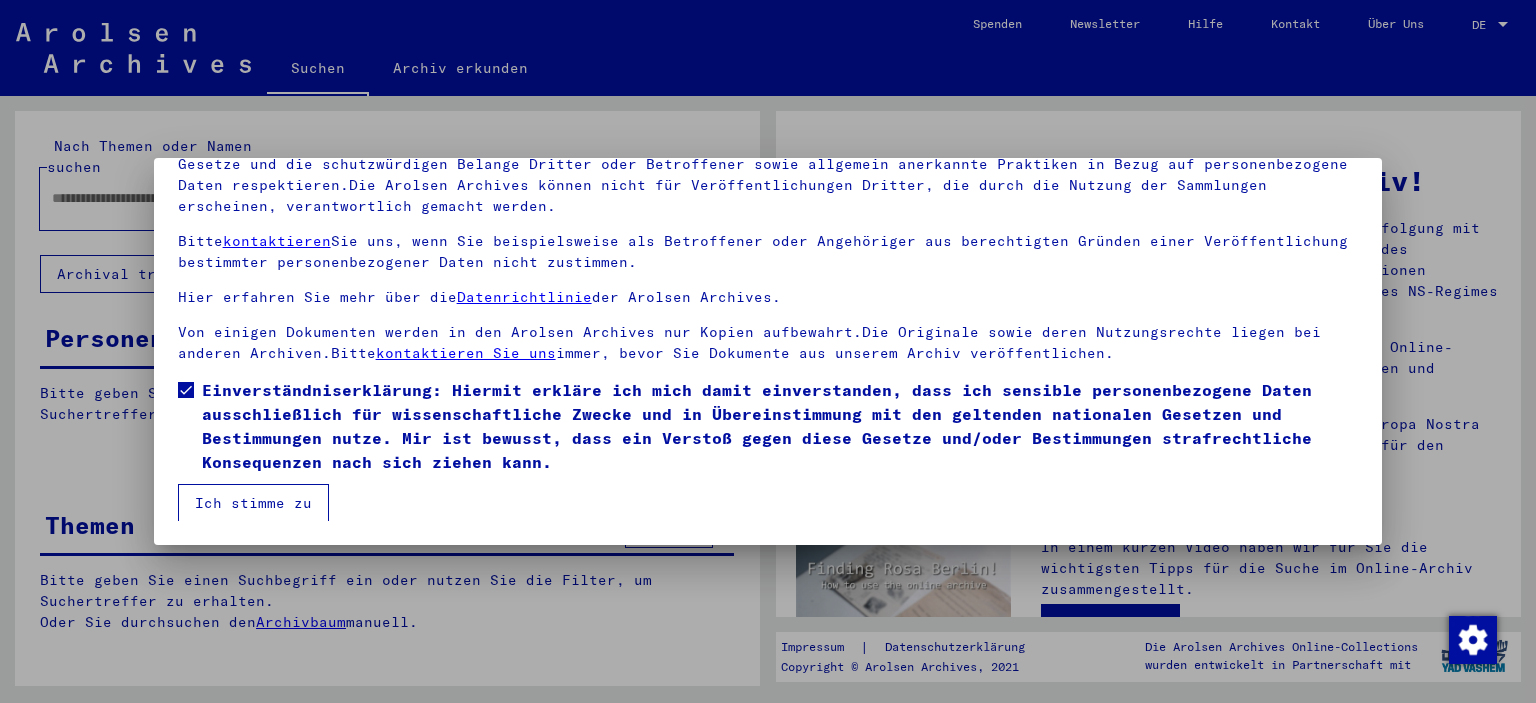 click on "Ich stimme zu" at bounding box center (253, 503) 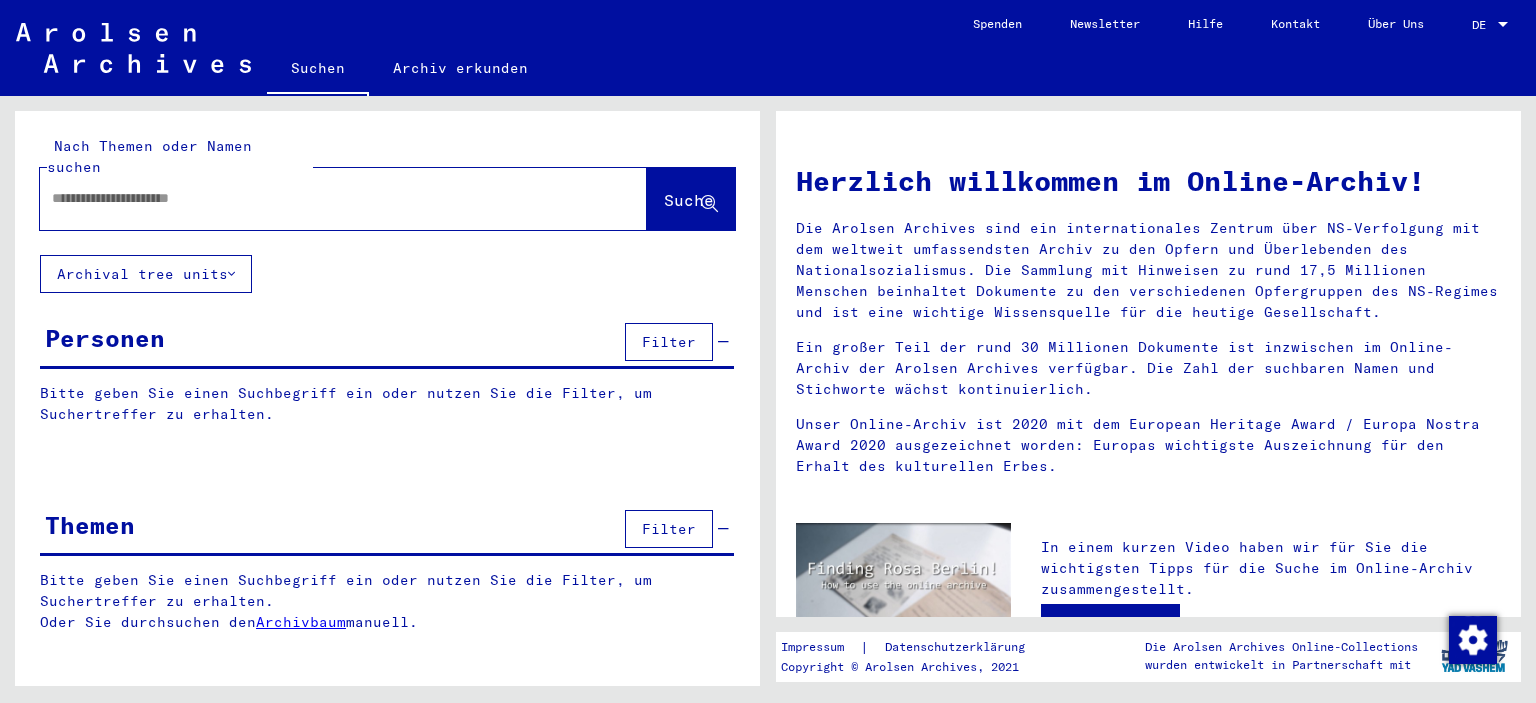 click 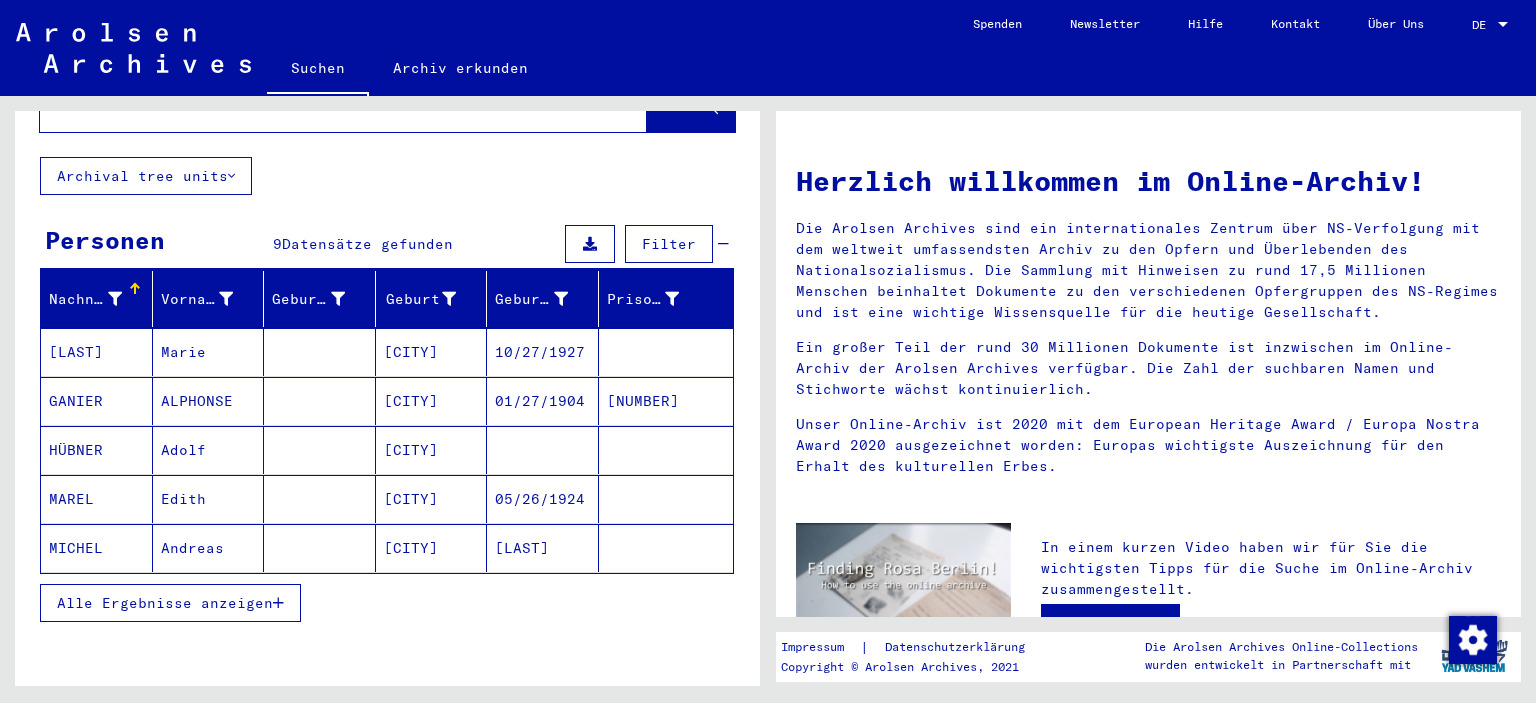 scroll, scrollTop: 111, scrollLeft: 0, axis: vertical 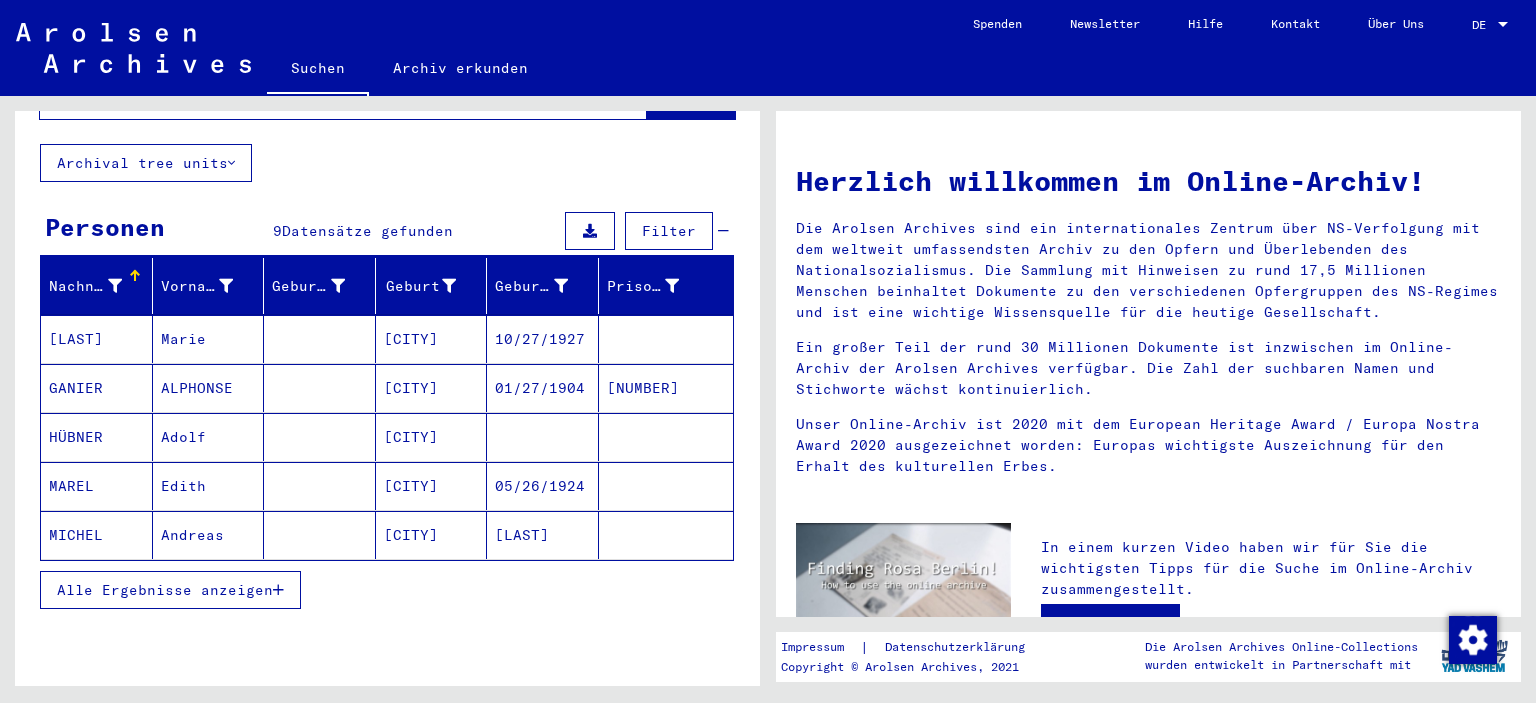 click on "Alle Ergebnisse anzeigen" at bounding box center (165, 590) 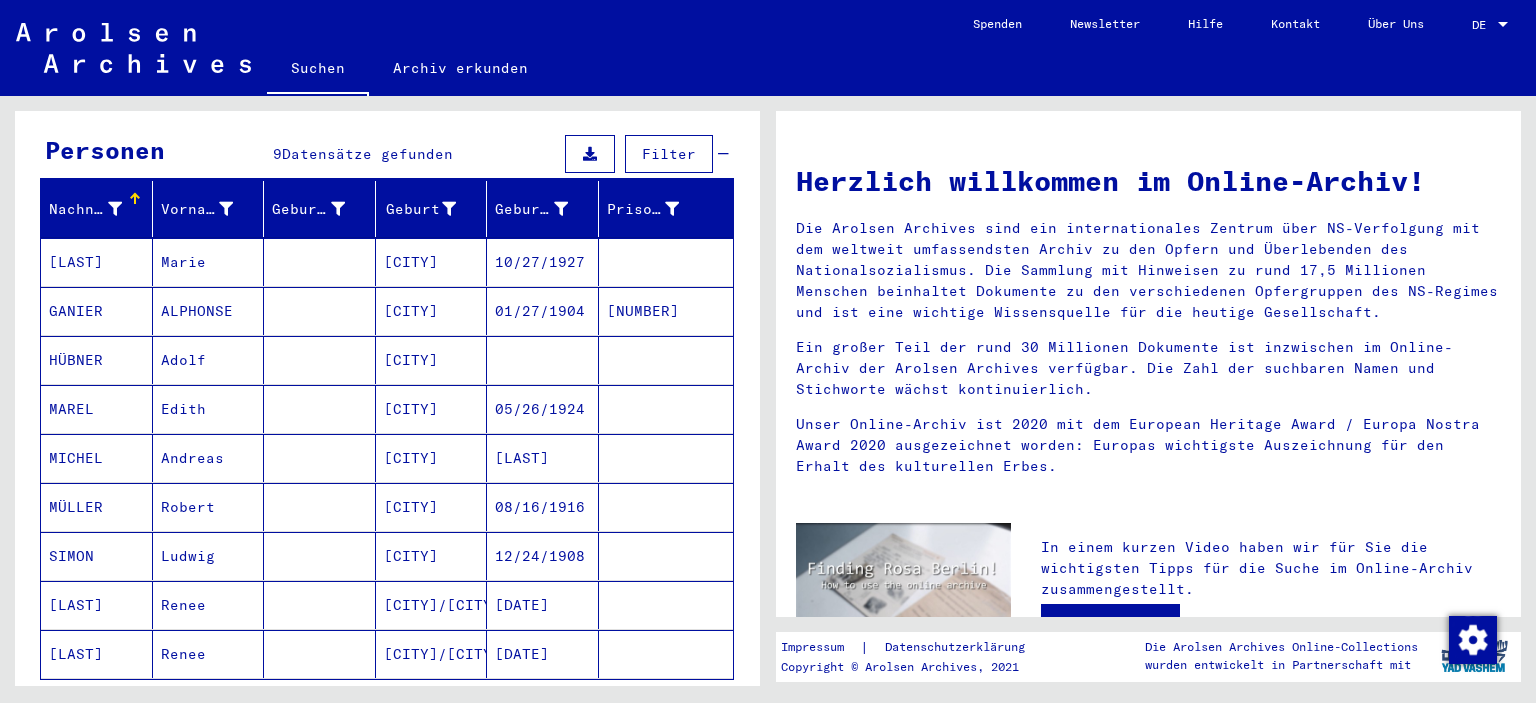 scroll, scrollTop: 190, scrollLeft: 0, axis: vertical 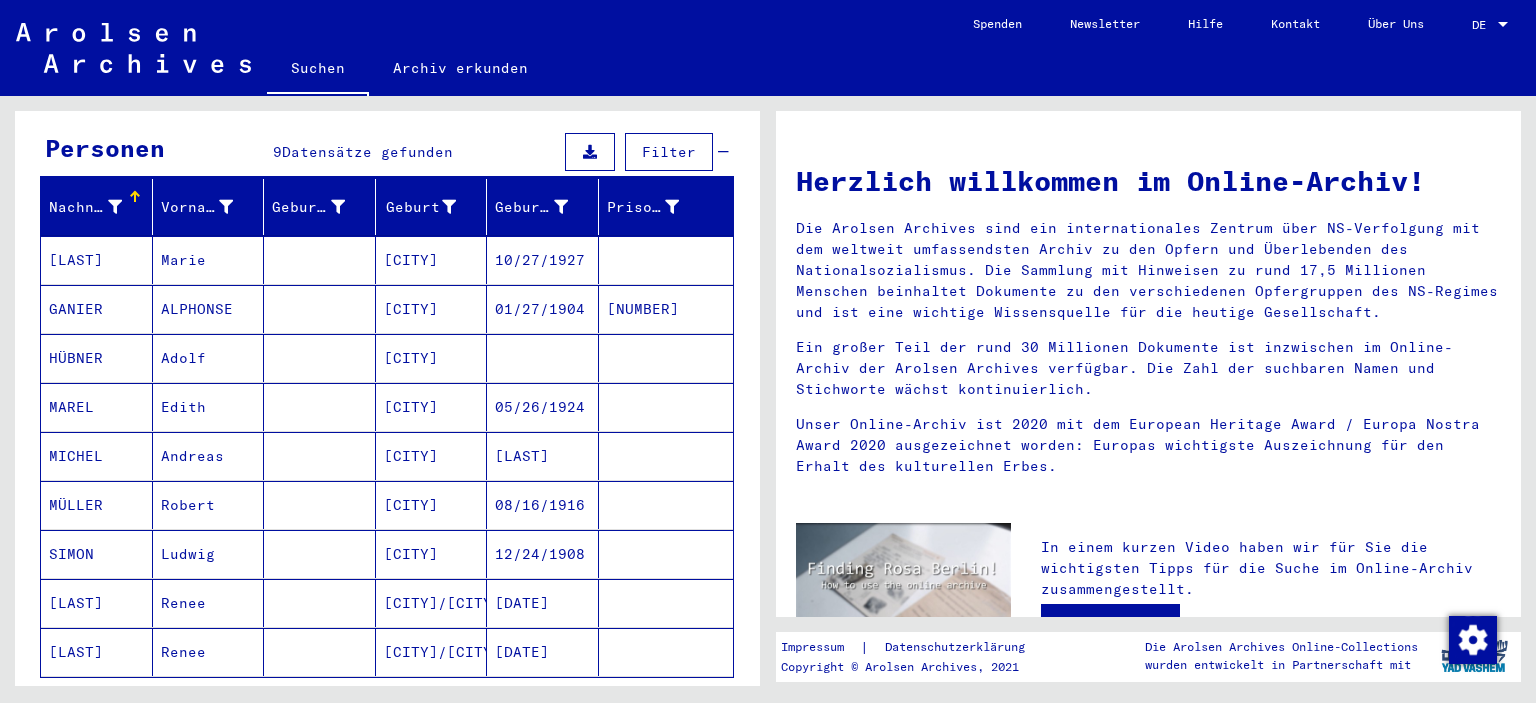 click on "HÜBNER" at bounding box center [97, 407] 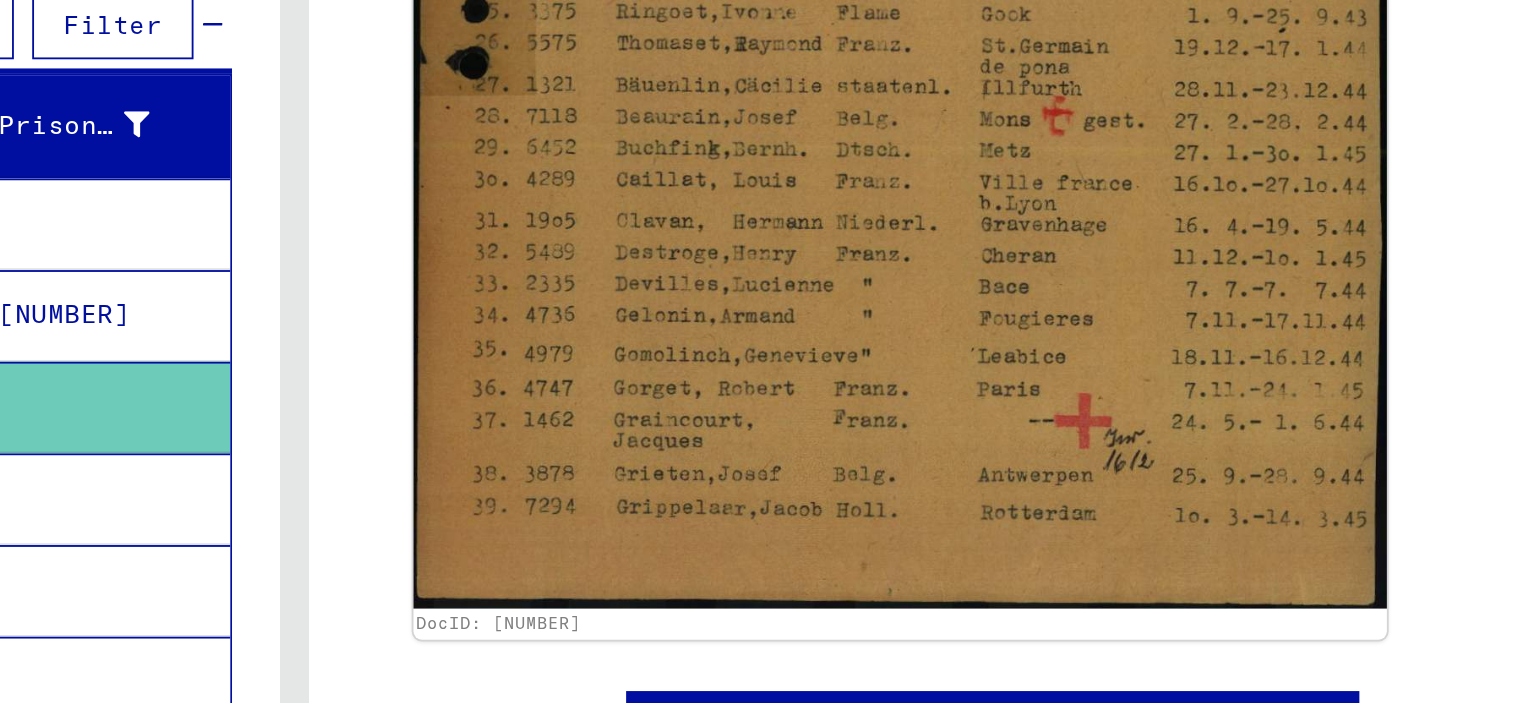 scroll, scrollTop: 894, scrollLeft: 0, axis: vertical 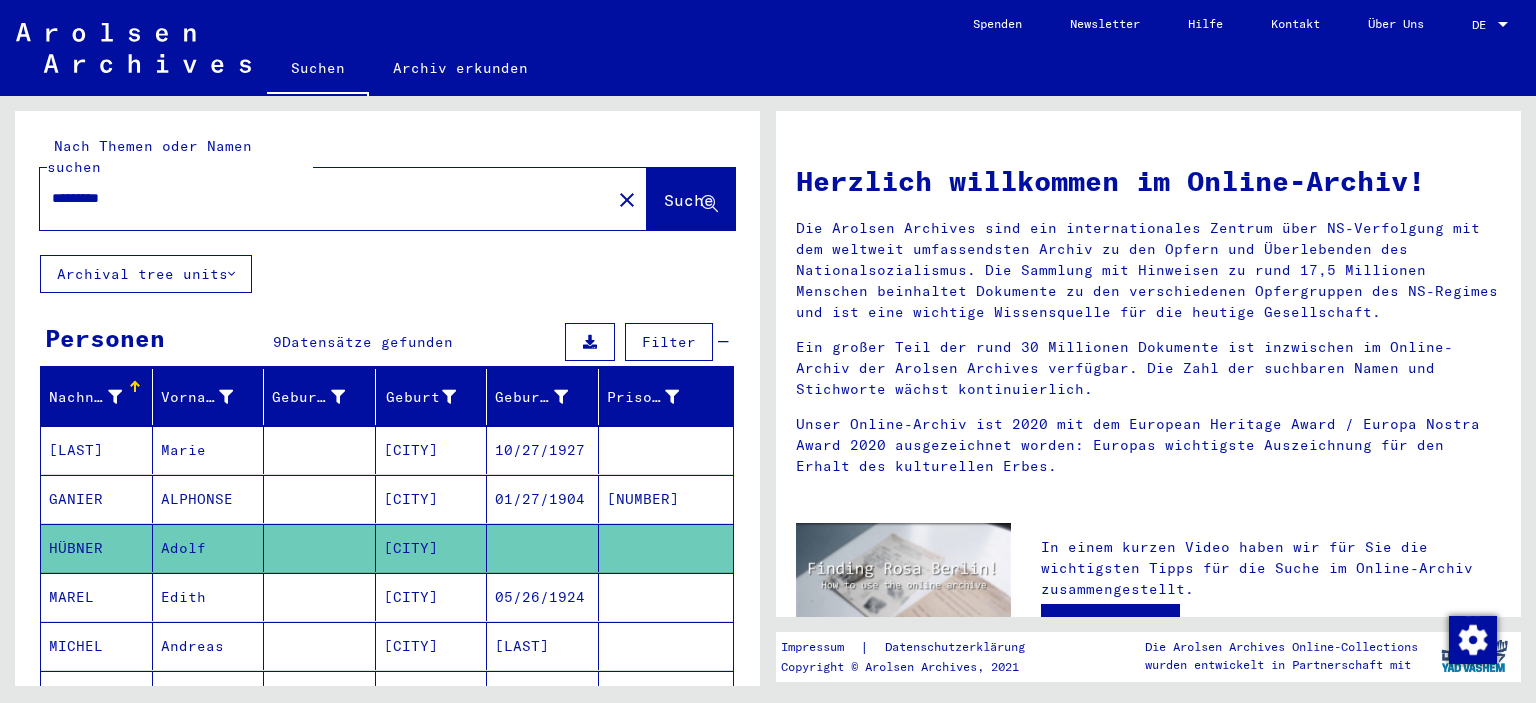 click on "*********" 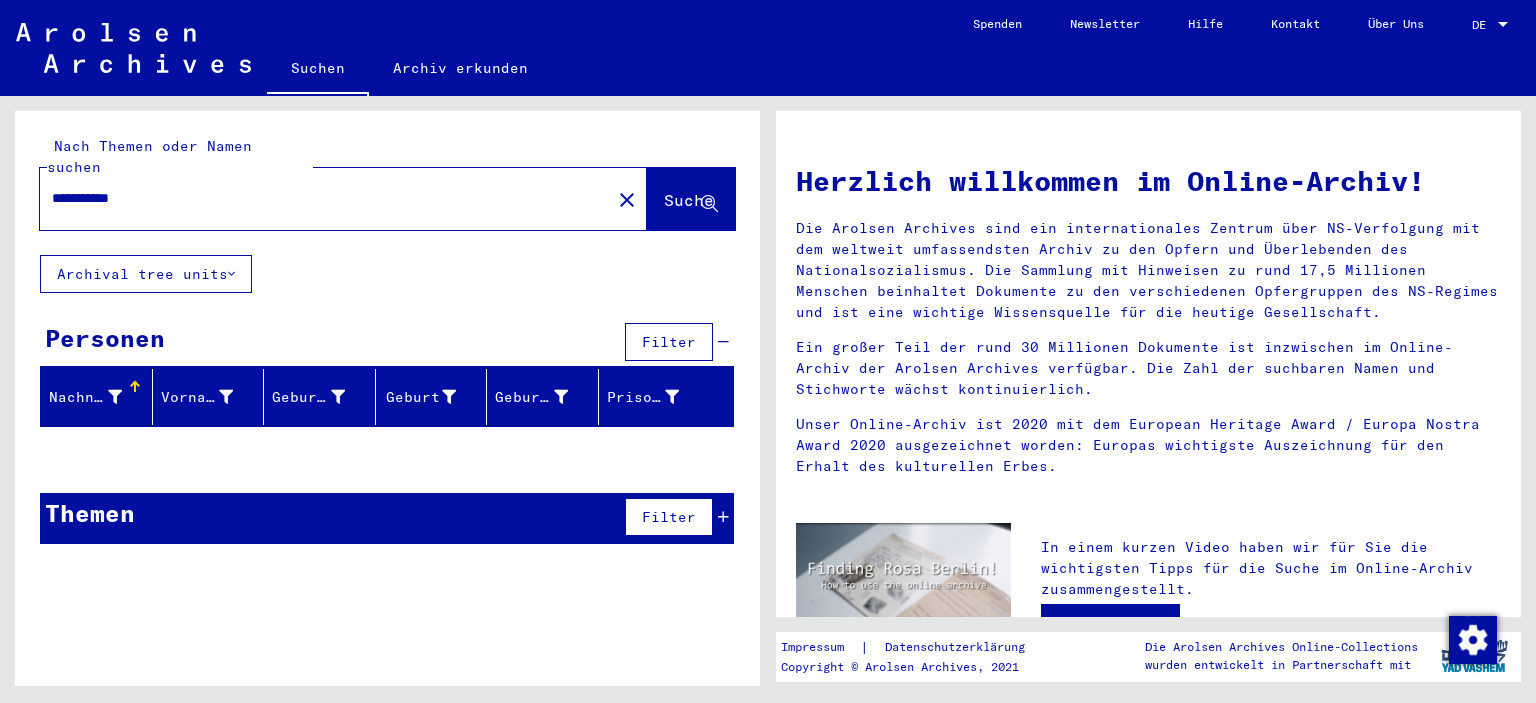 drag, startPoint x: 116, startPoint y: 182, endPoint x: 0, endPoint y: 173, distance: 116.34862 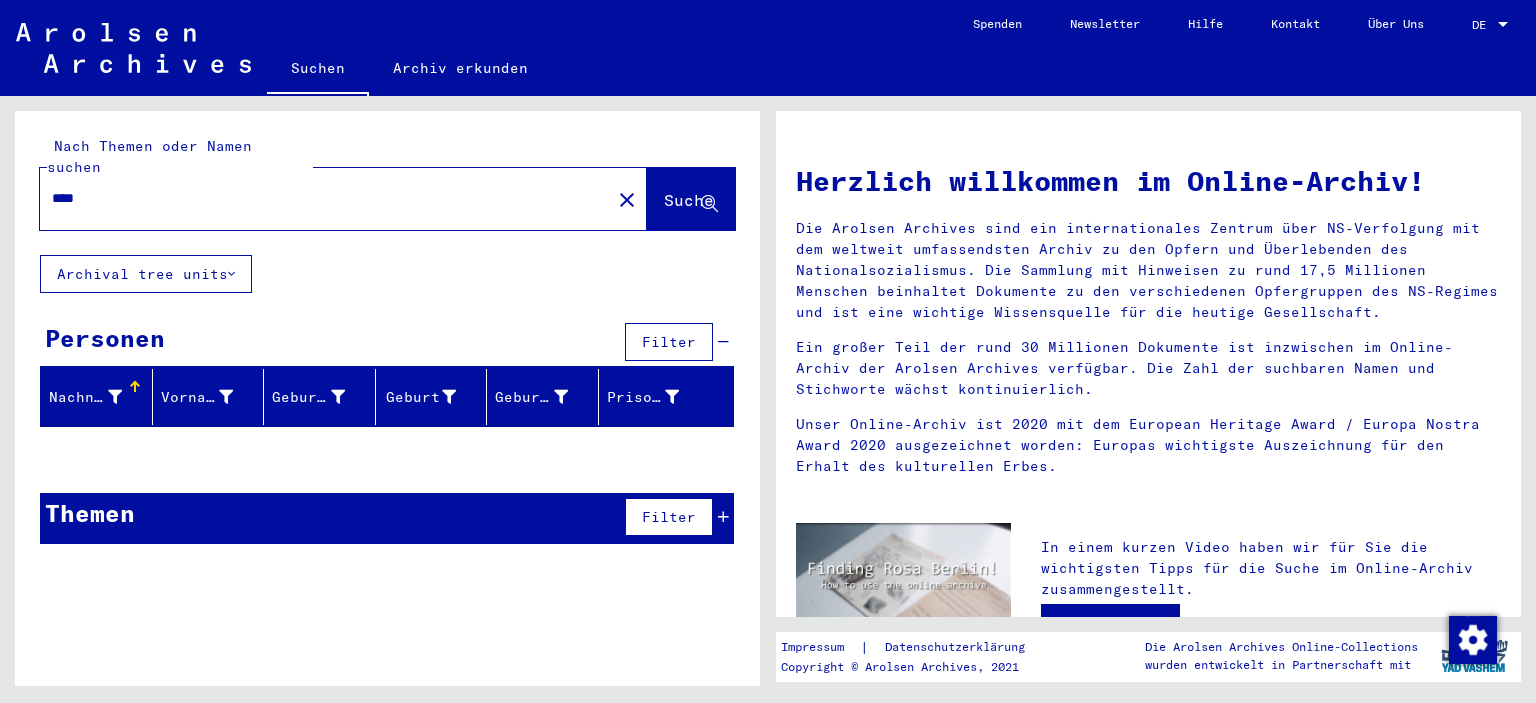 type on "****" 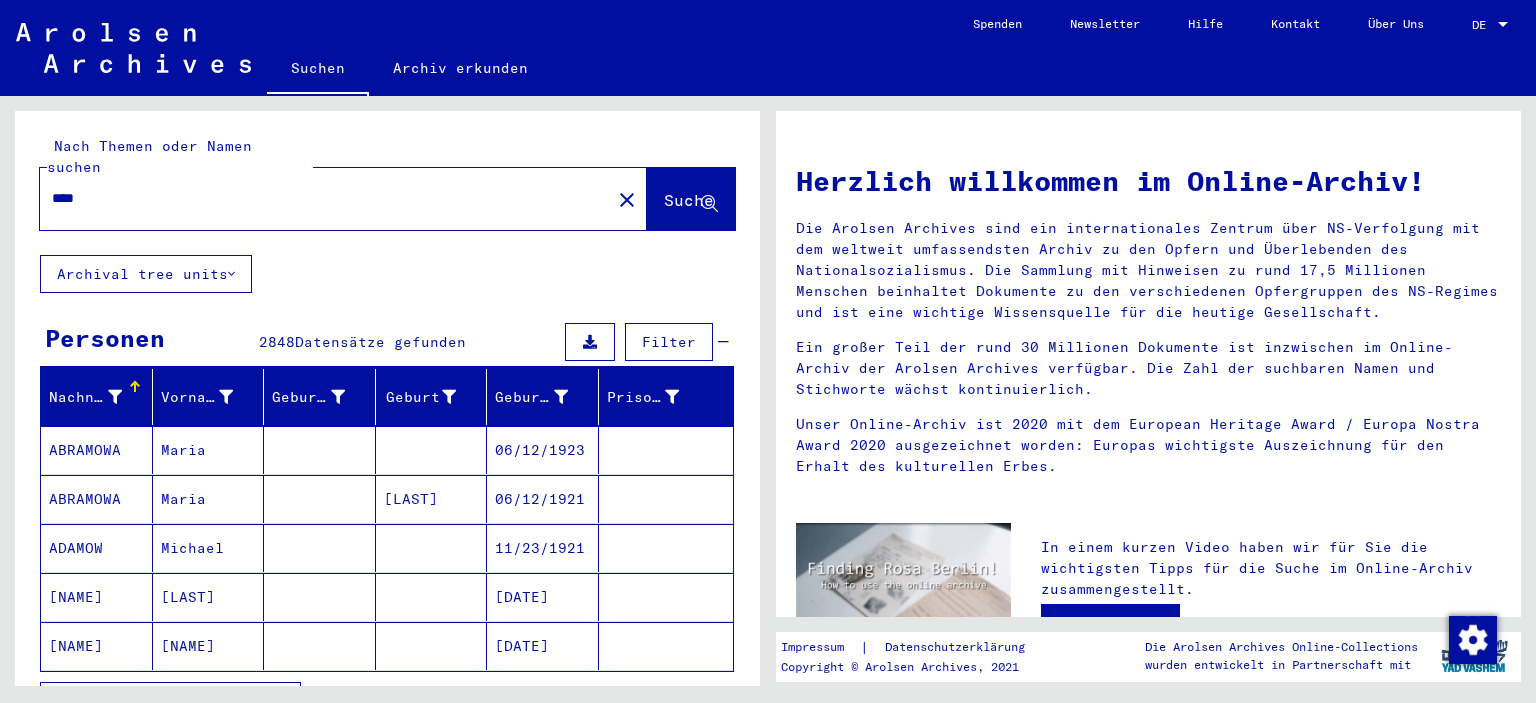 click on "Archival tree units" 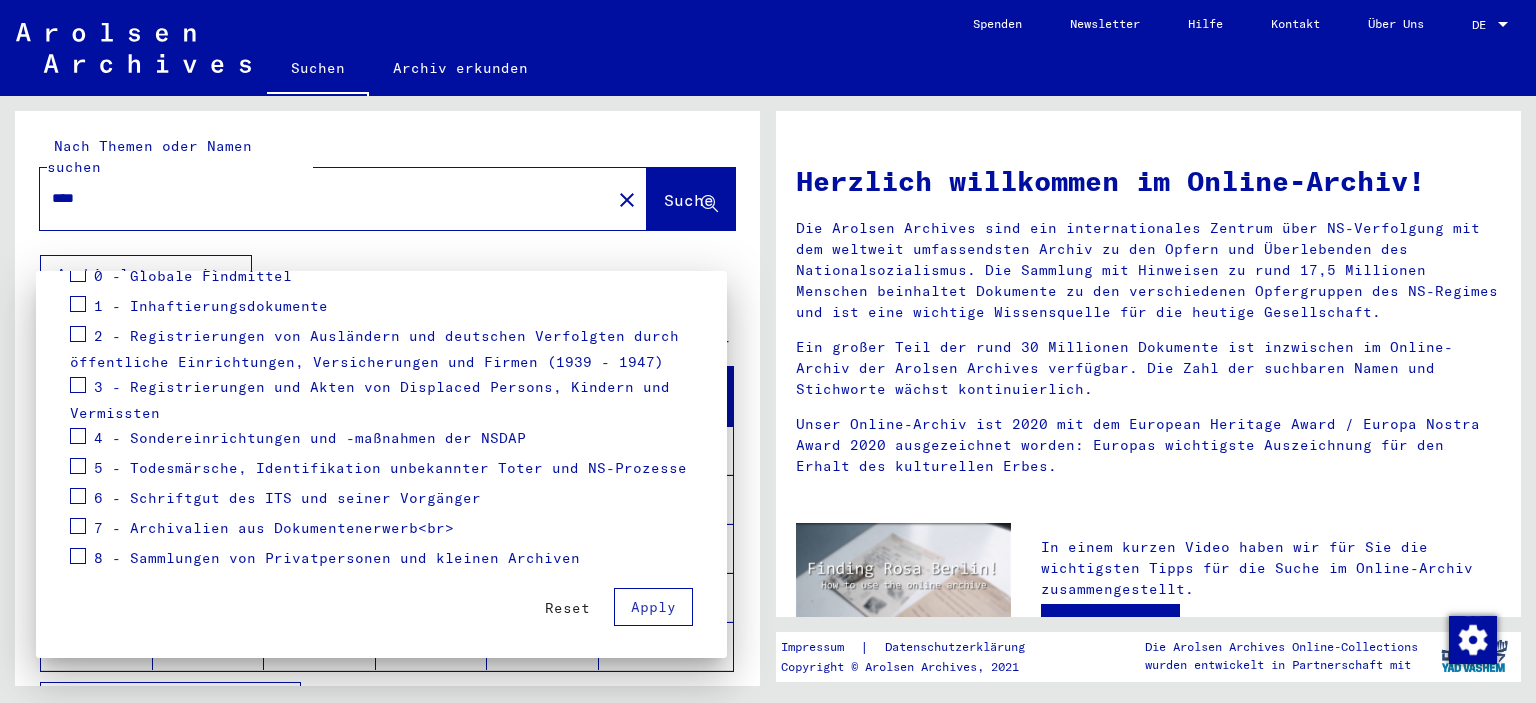 scroll, scrollTop: 286, scrollLeft: 0, axis: vertical 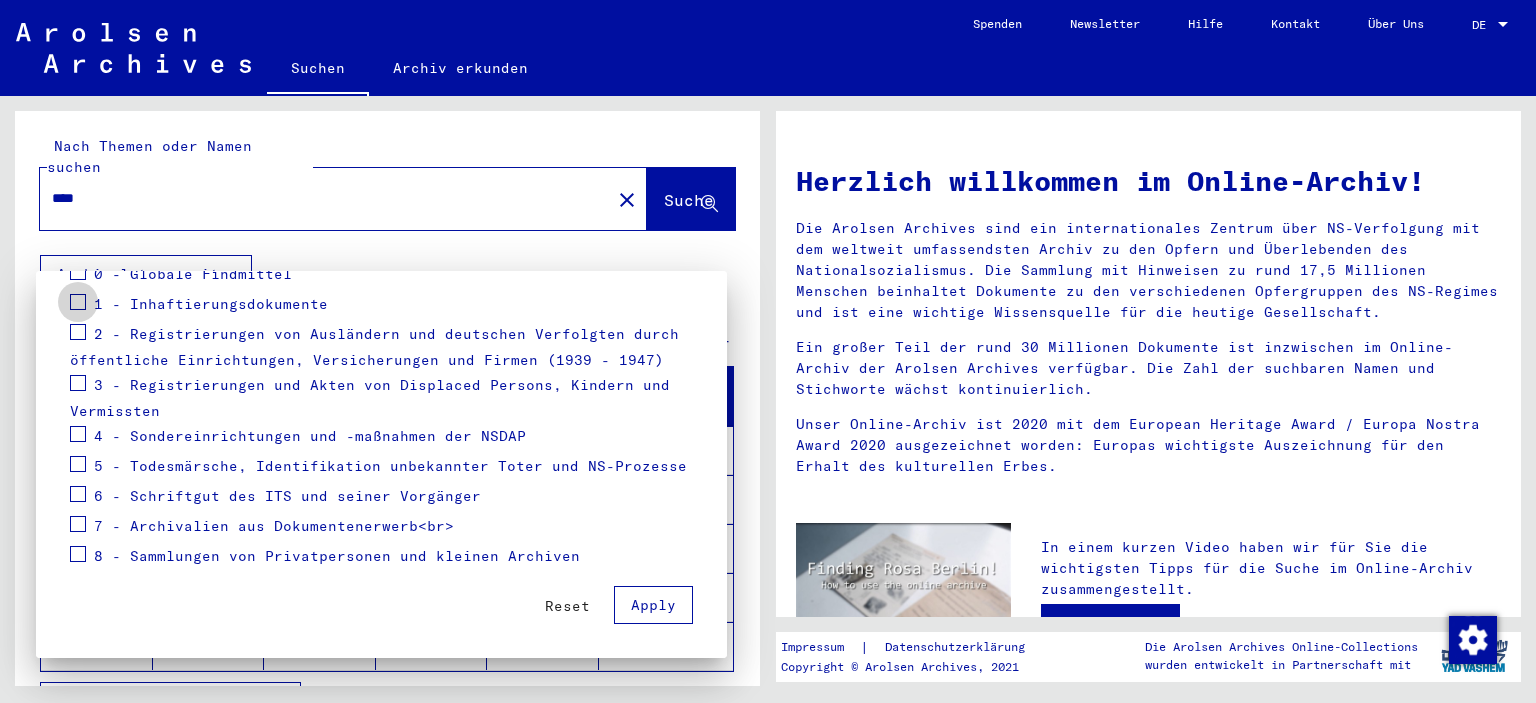 click at bounding box center [78, 302] 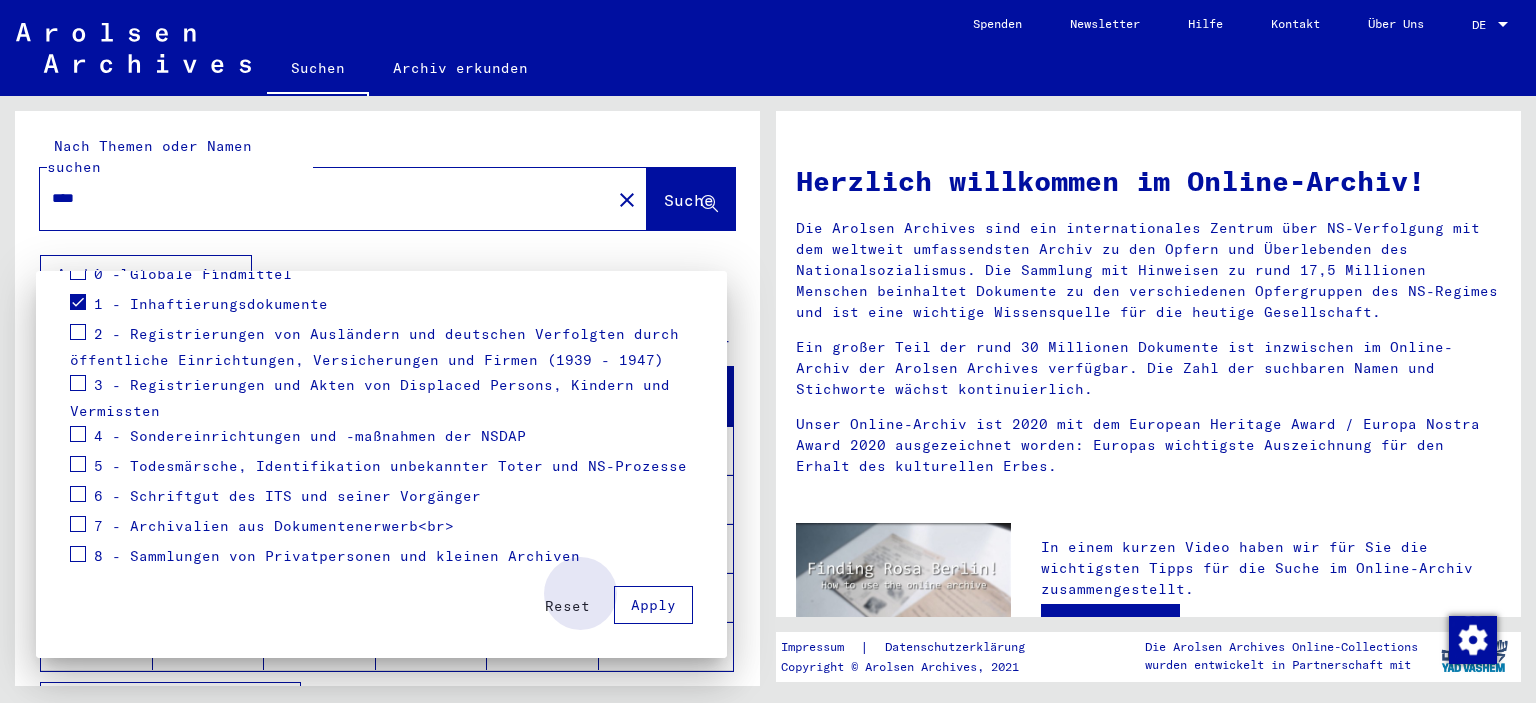 click on "Apply" at bounding box center (653, 605) 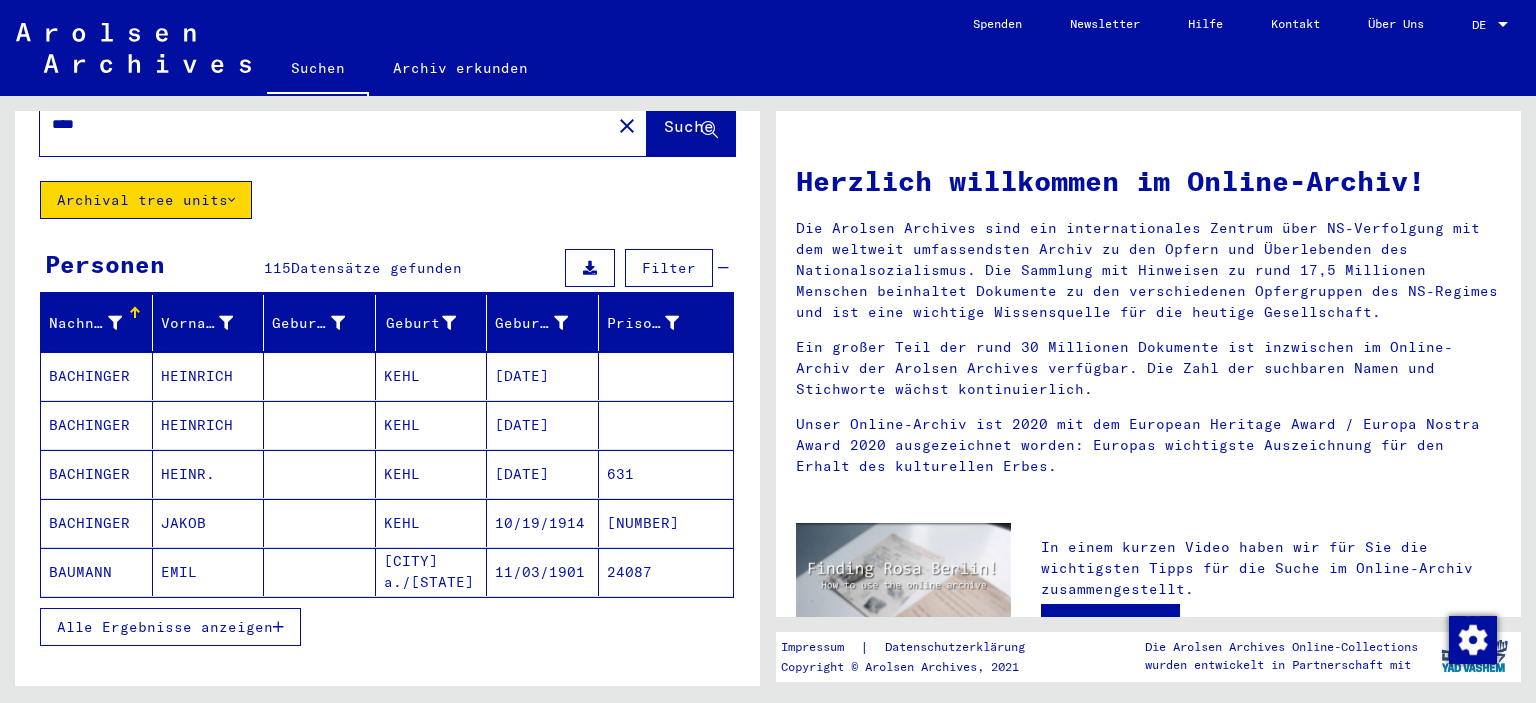 scroll, scrollTop: 76, scrollLeft: 0, axis: vertical 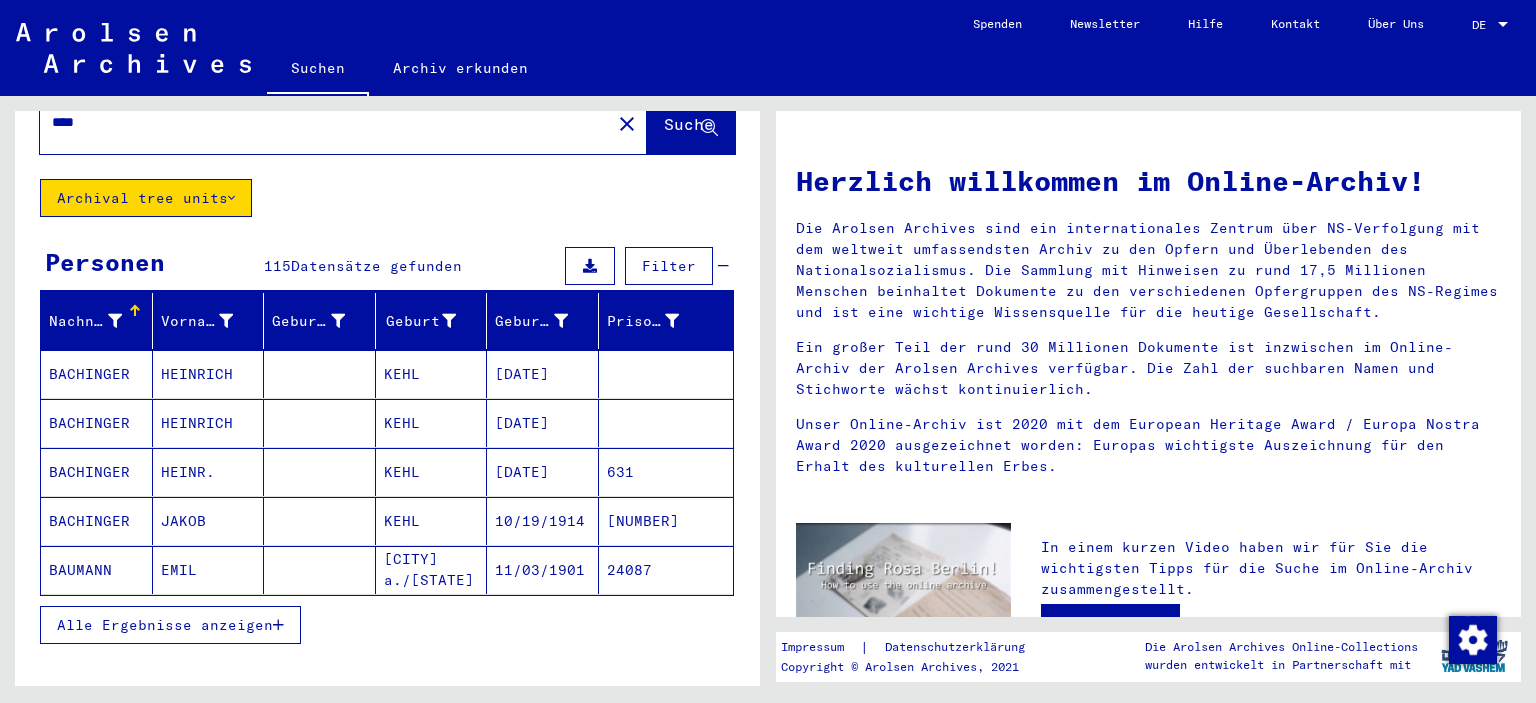 click on "Alle Ergebnisse anzeigen" at bounding box center [165, 625] 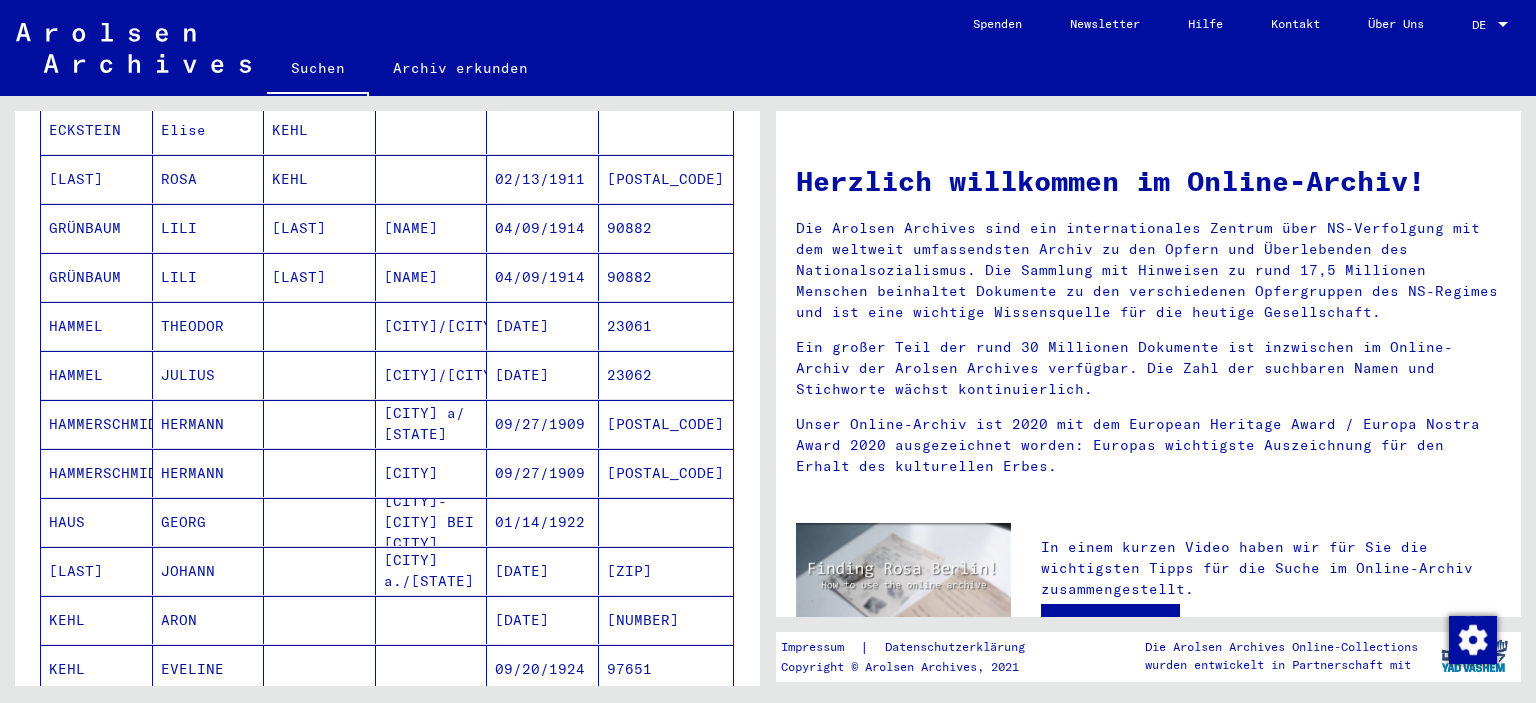scroll, scrollTop: 665, scrollLeft: 0, axis: vertical 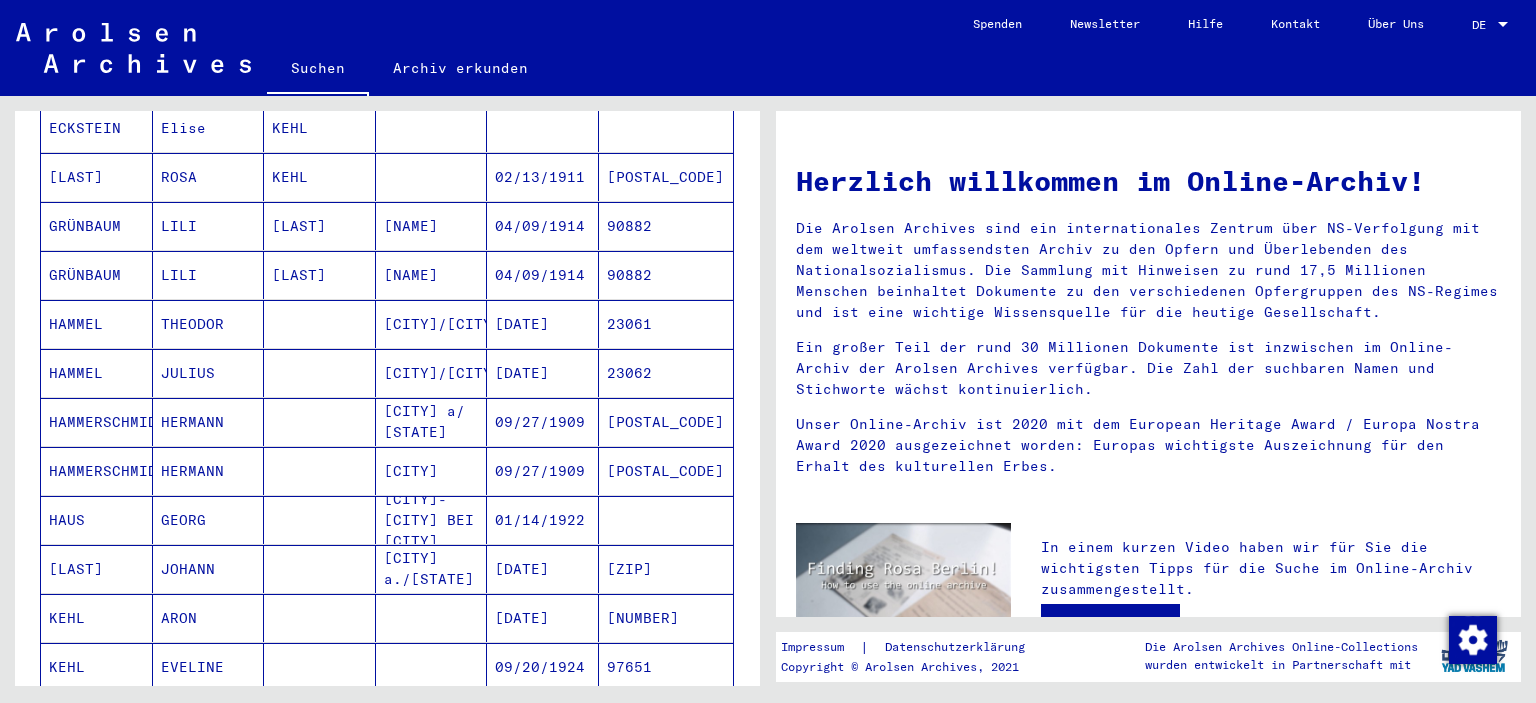 click on "HERMANN" at bounding box center [209, 471] 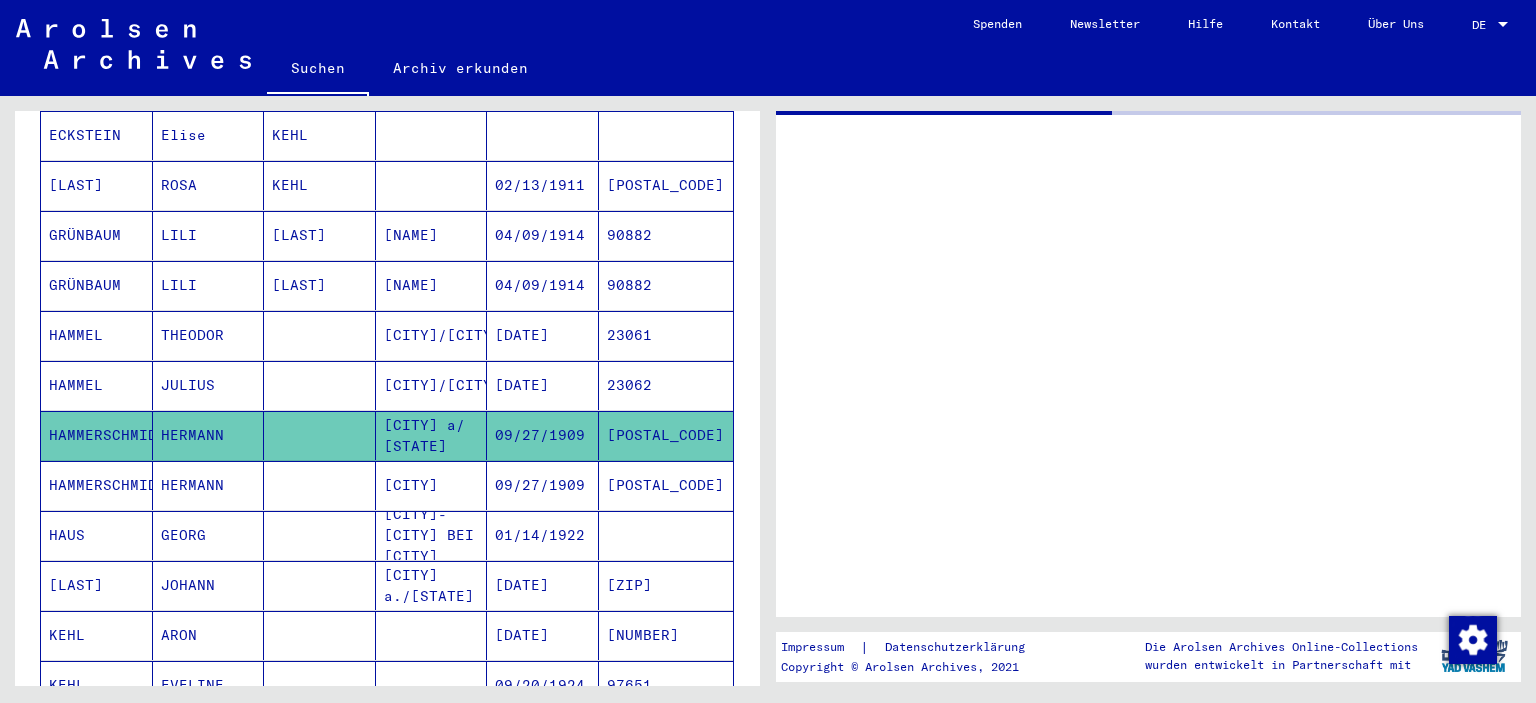 scroll, scrollTop: 671, scrollLeft: 0, axis: vertical 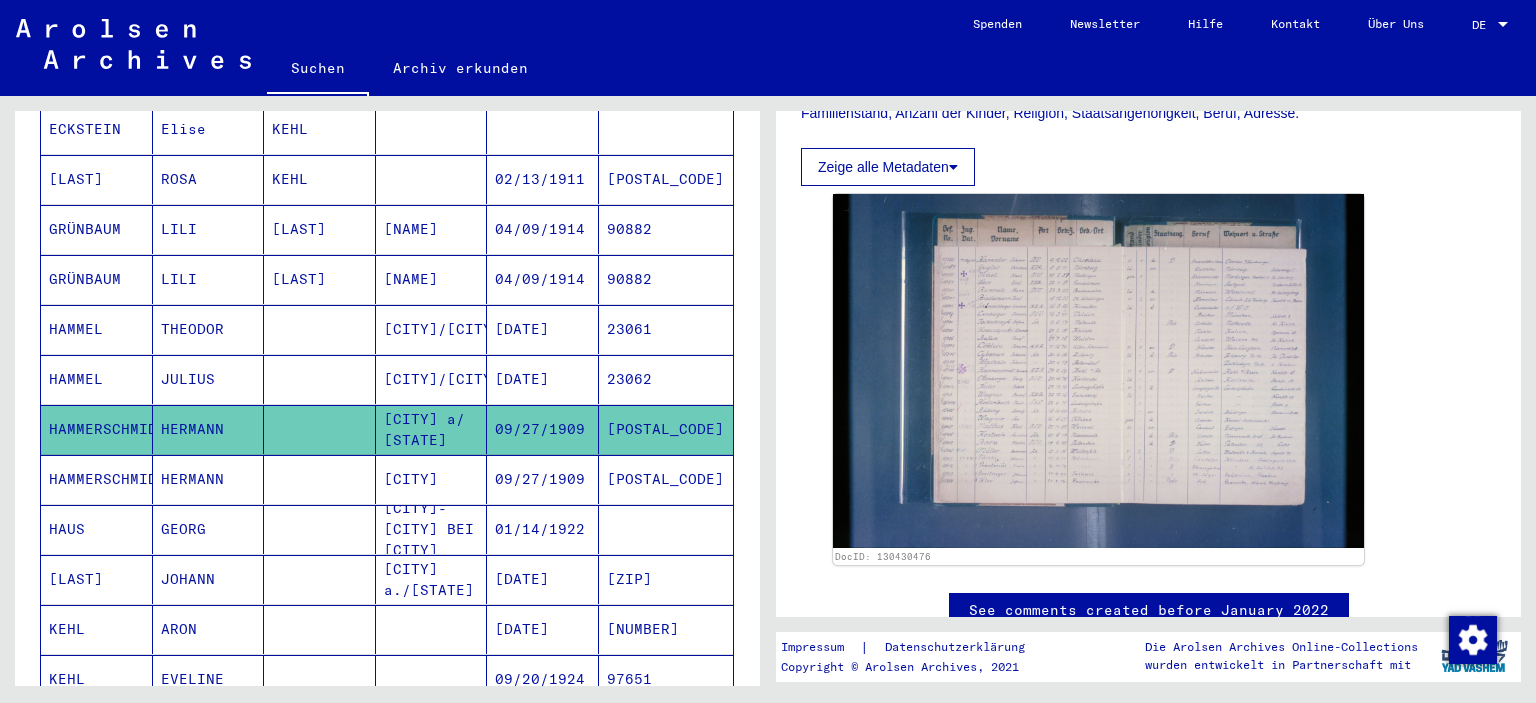 click at bounding box center [320, 529] 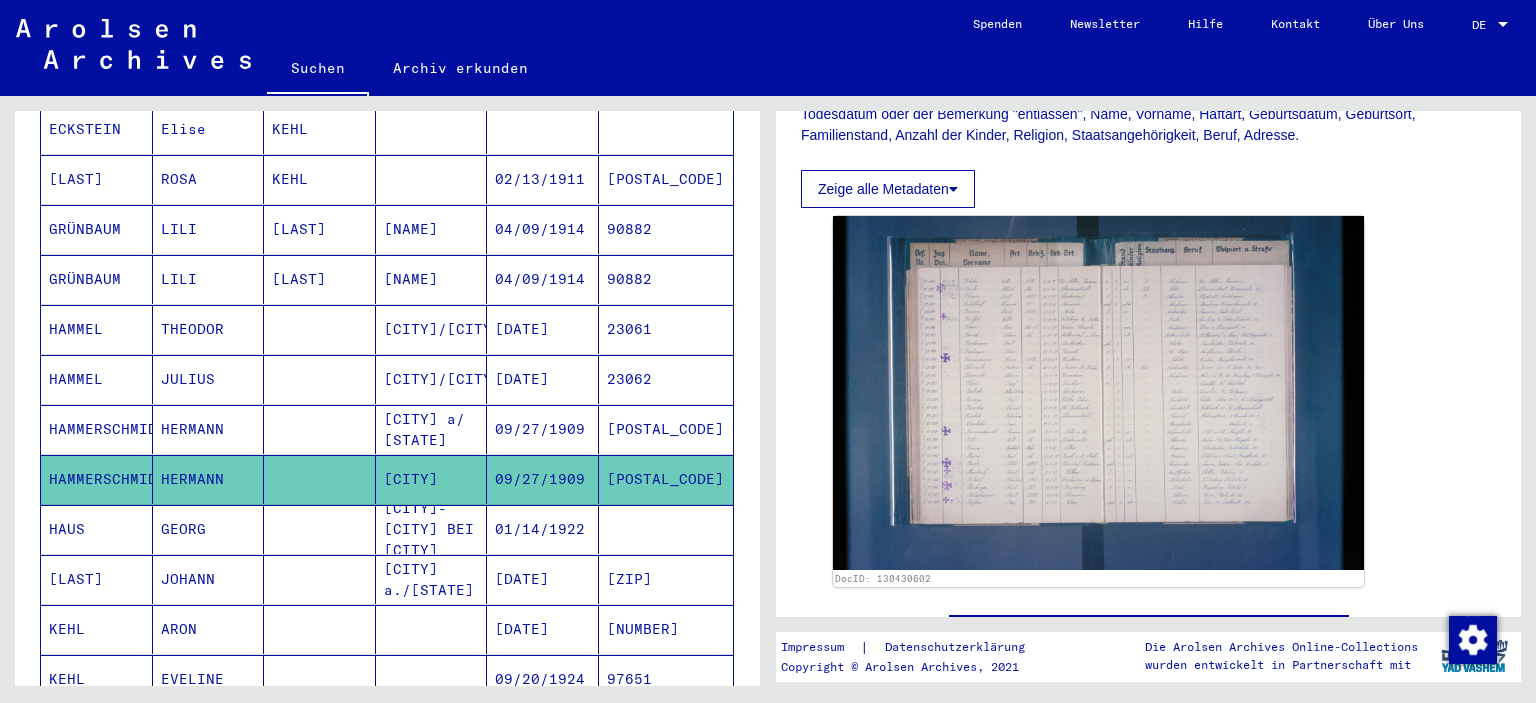 scroll, scrollTop: 396, scrollLeft: 0, axis: vertical 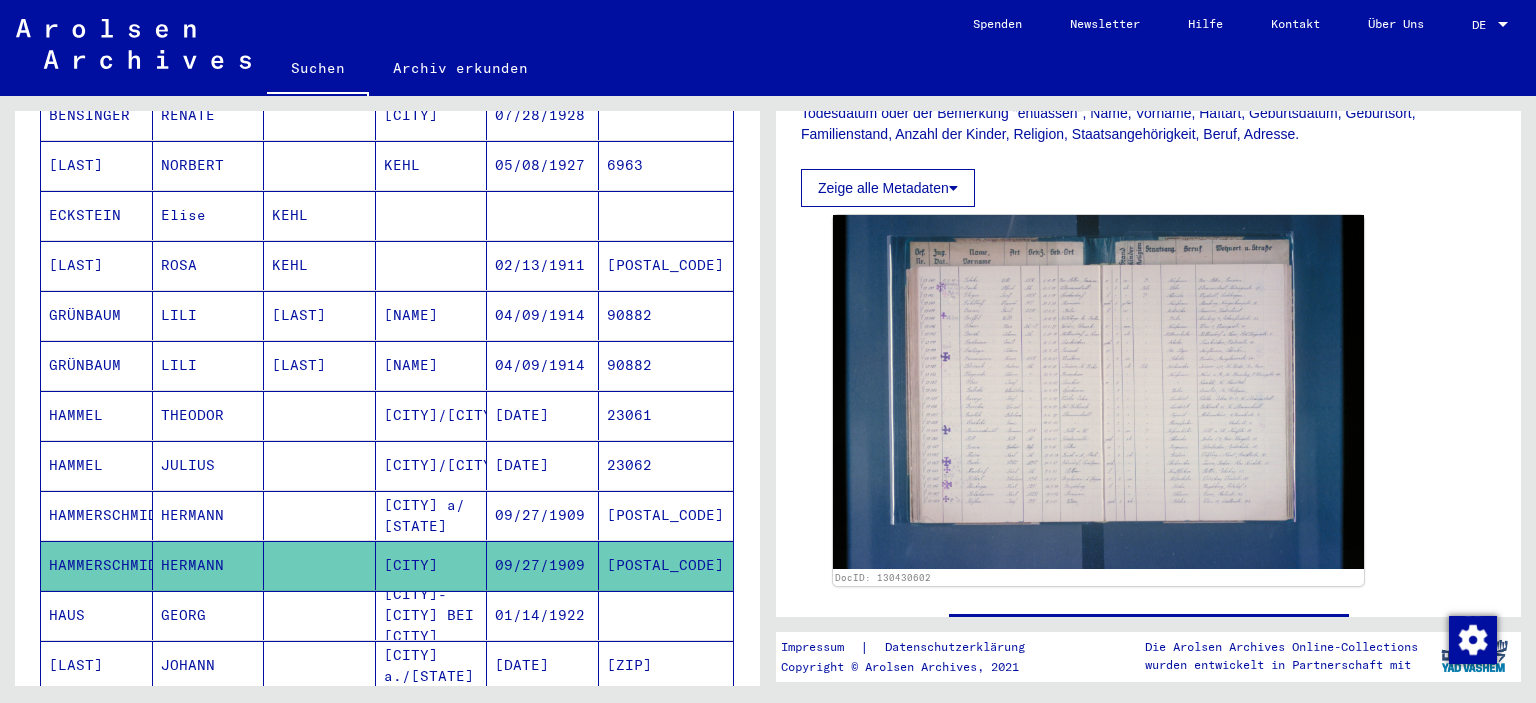 click on "HERMANN" at bounding box center (209, 565) 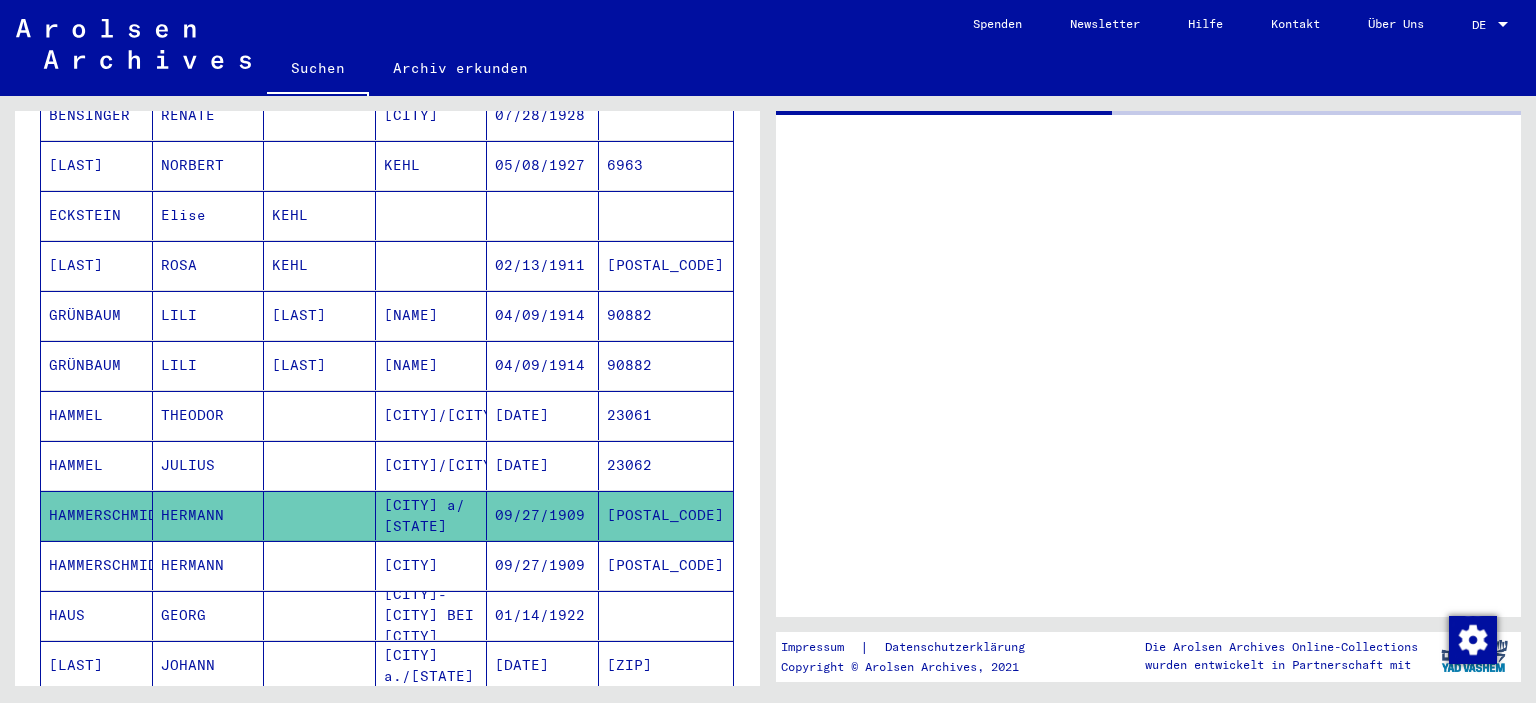 click on "HERMANN" 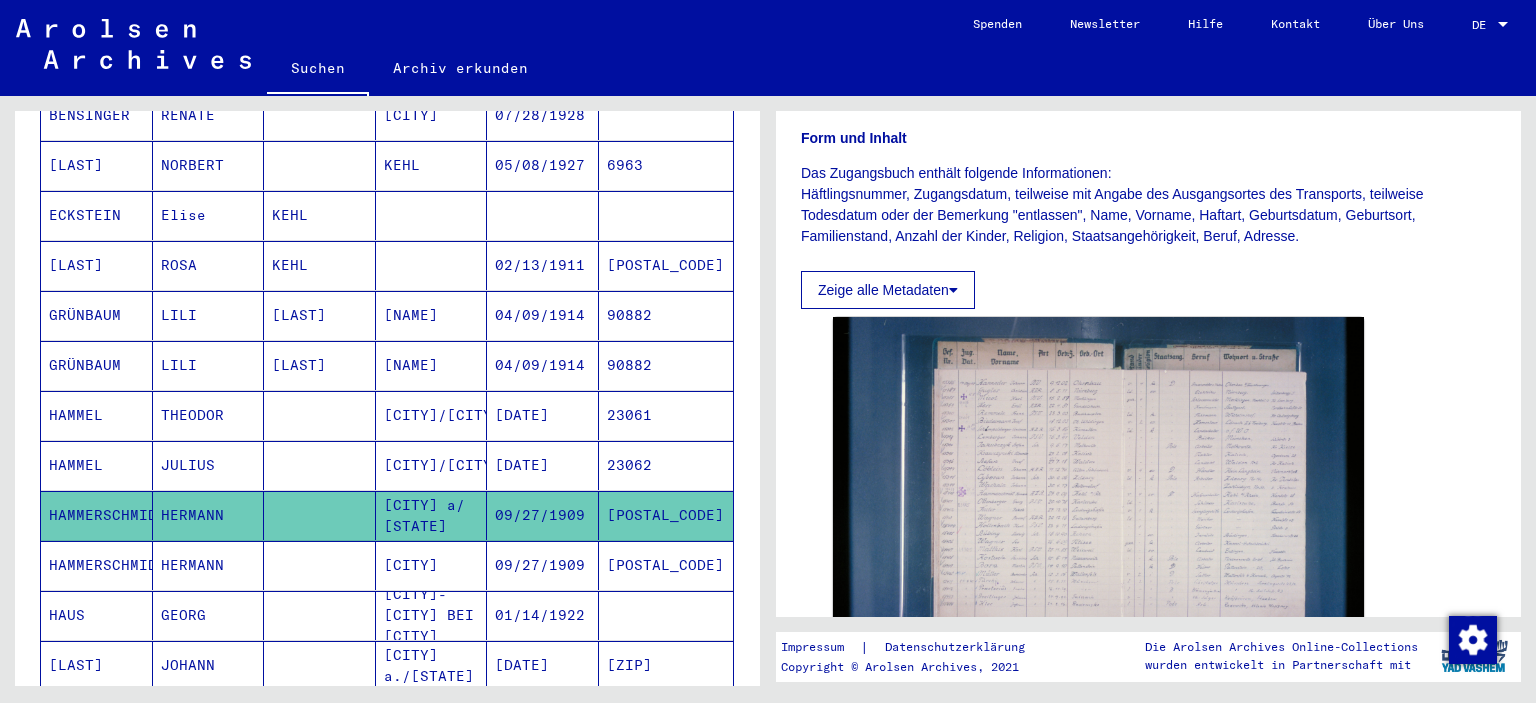 scroll, scrollTop: 306, scrollLeft: 0, axis: vertical 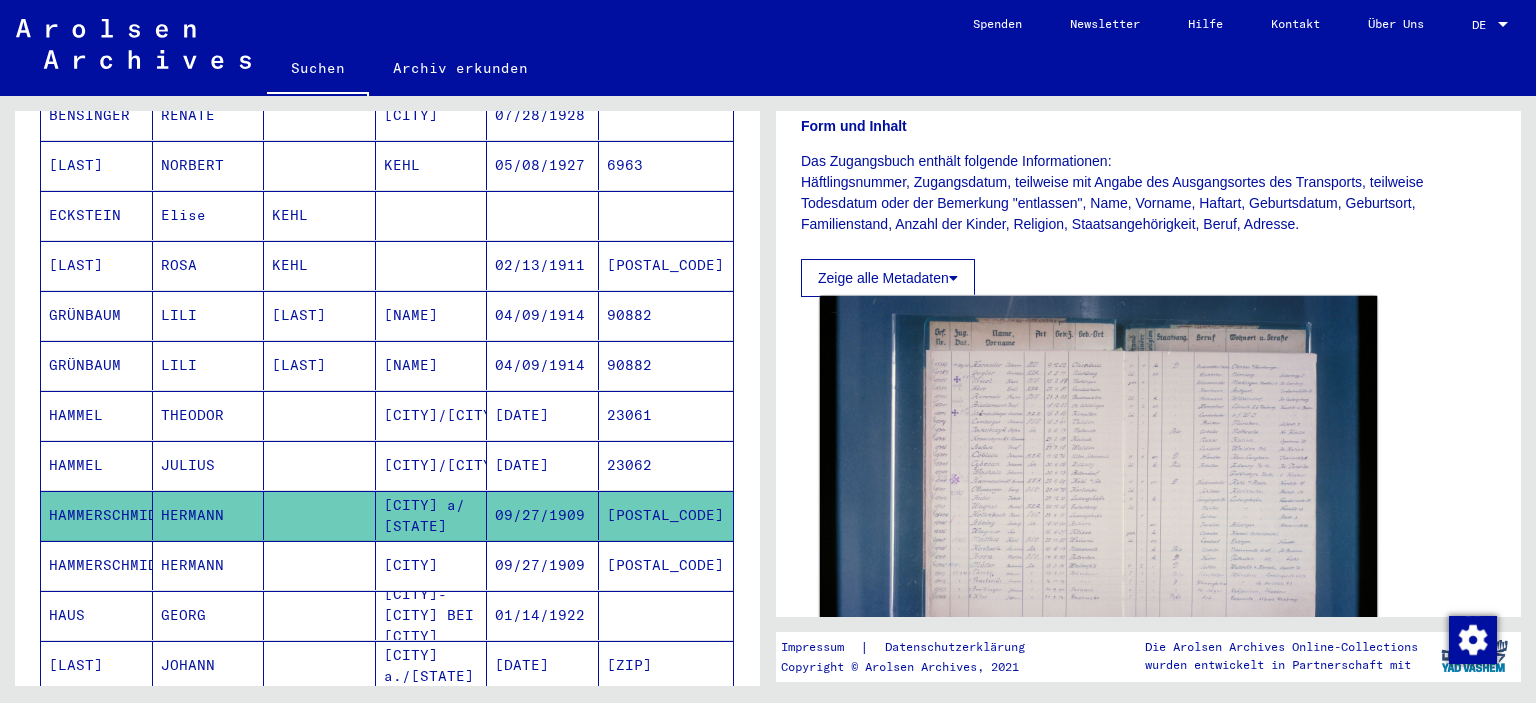 click 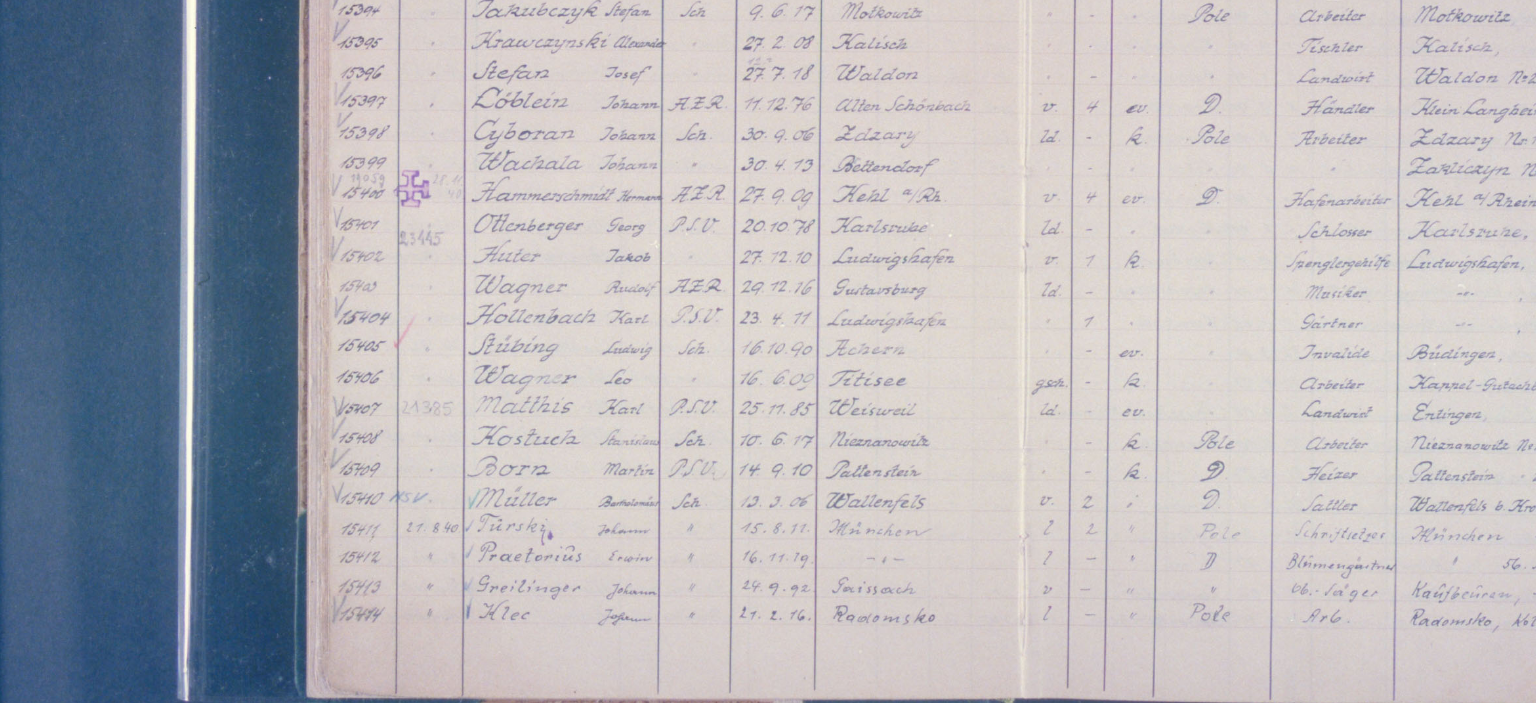 scroll, scrollTop: 307, scrollLeft: 0, axis: vertical 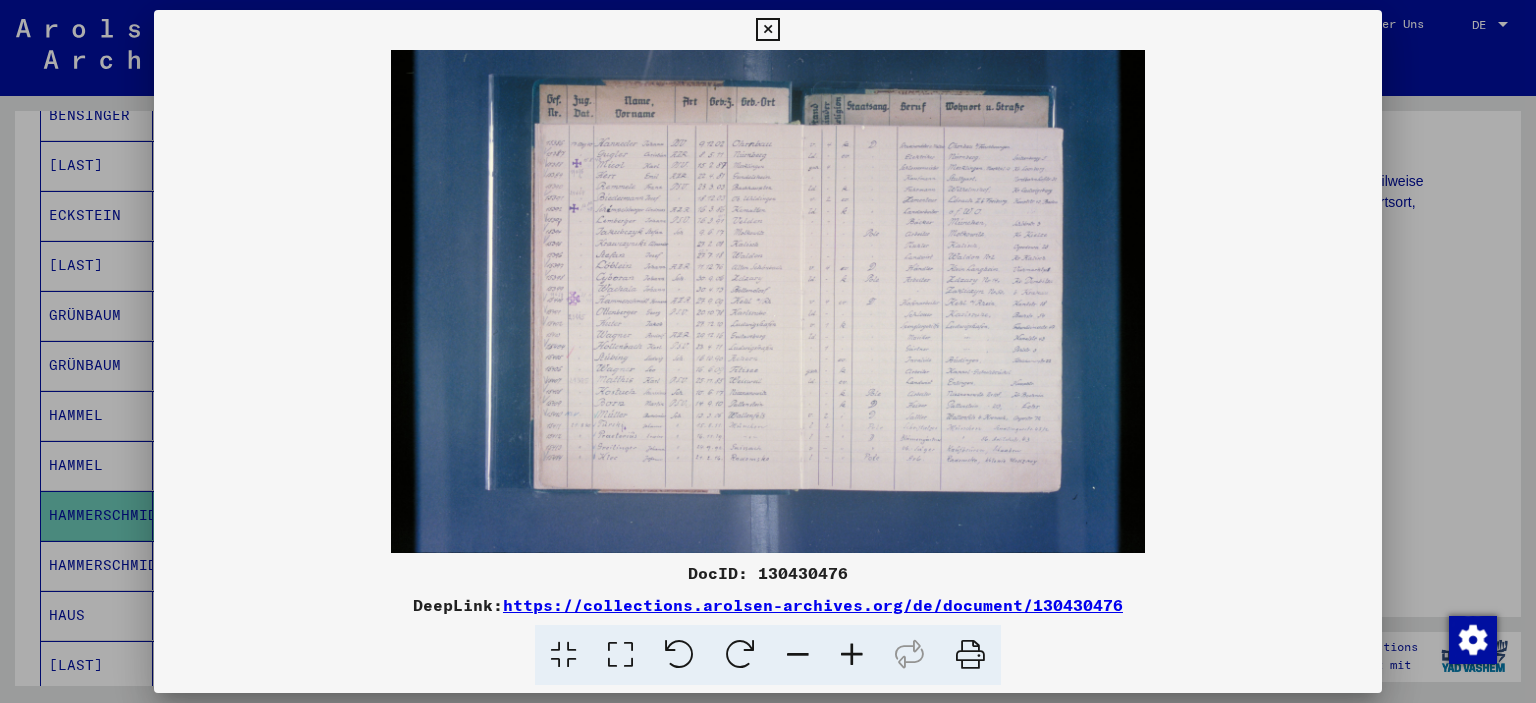 click at bounding box center (767, 30) 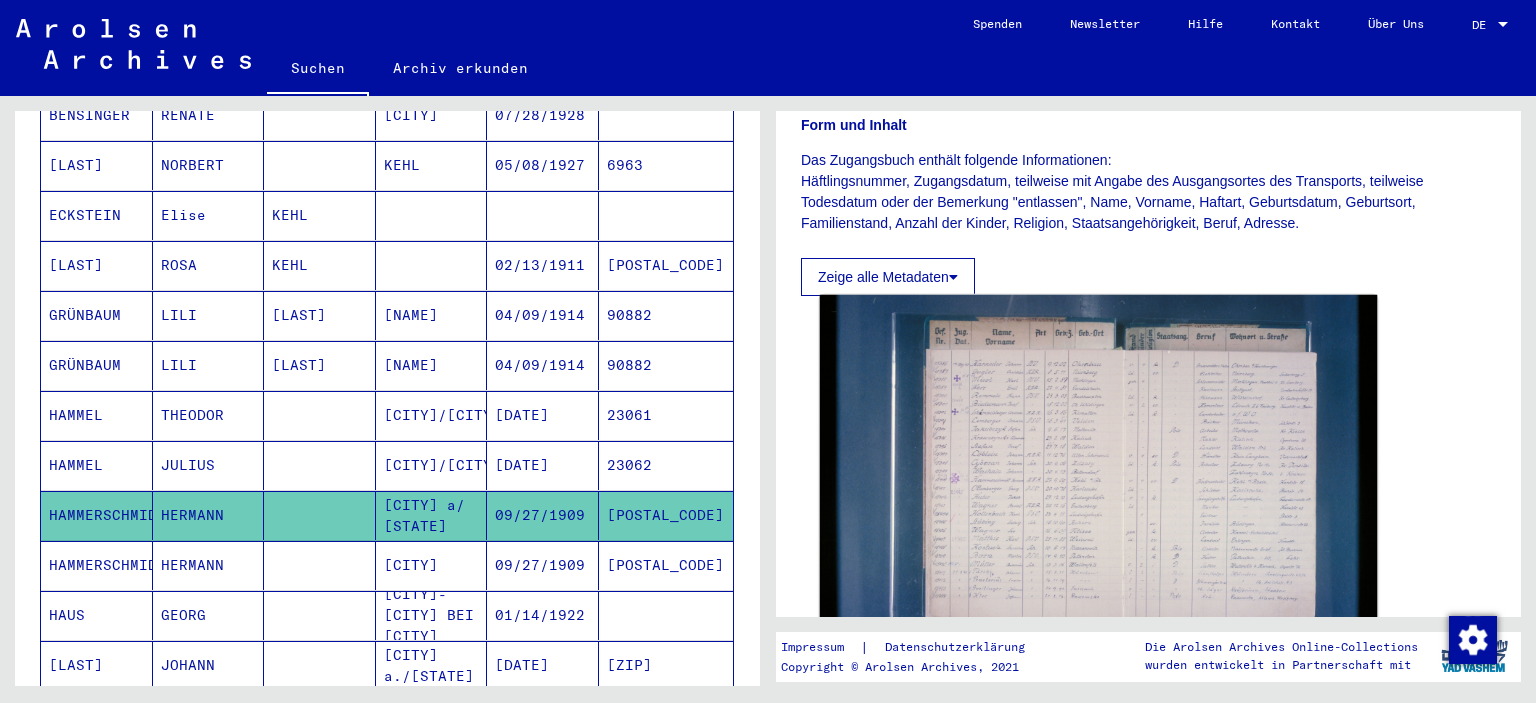 click 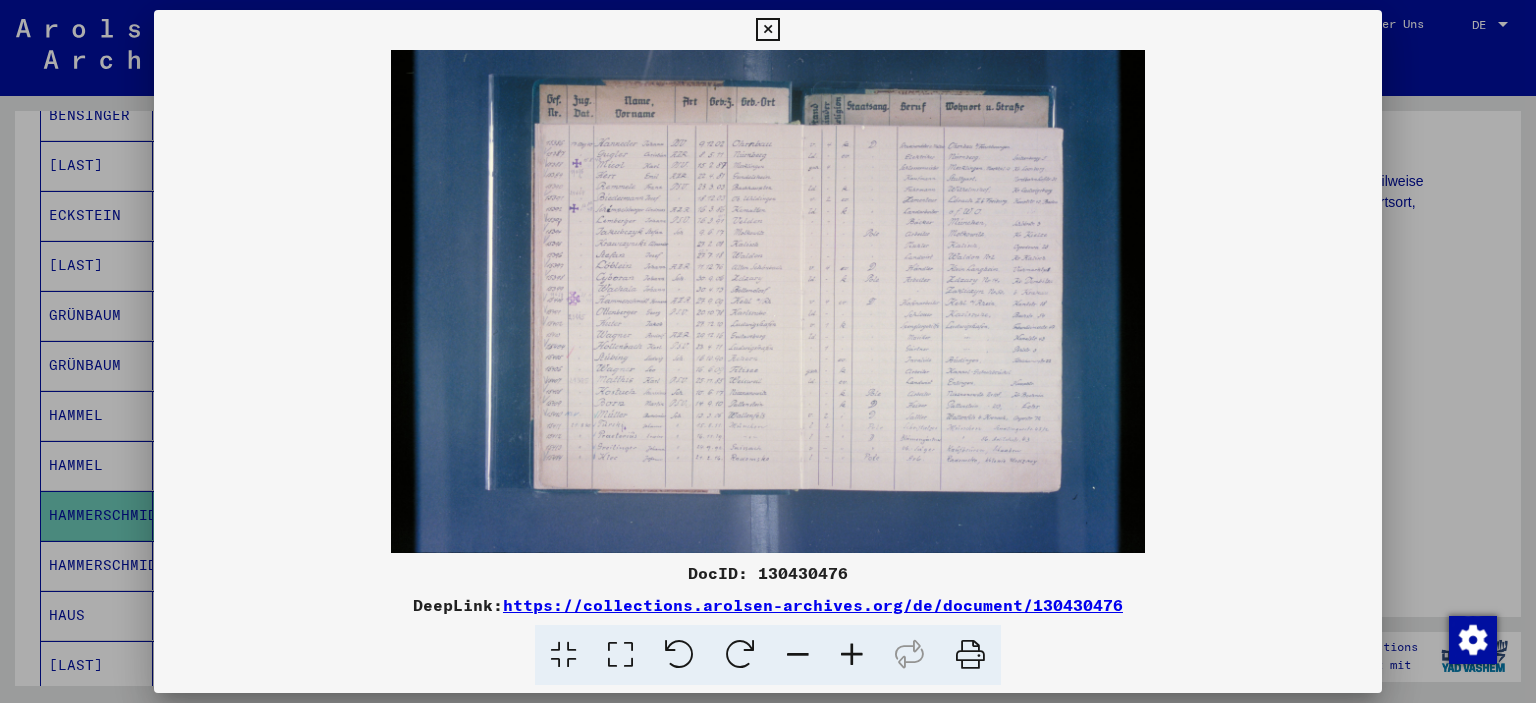 click at bounding box center (768, 301) 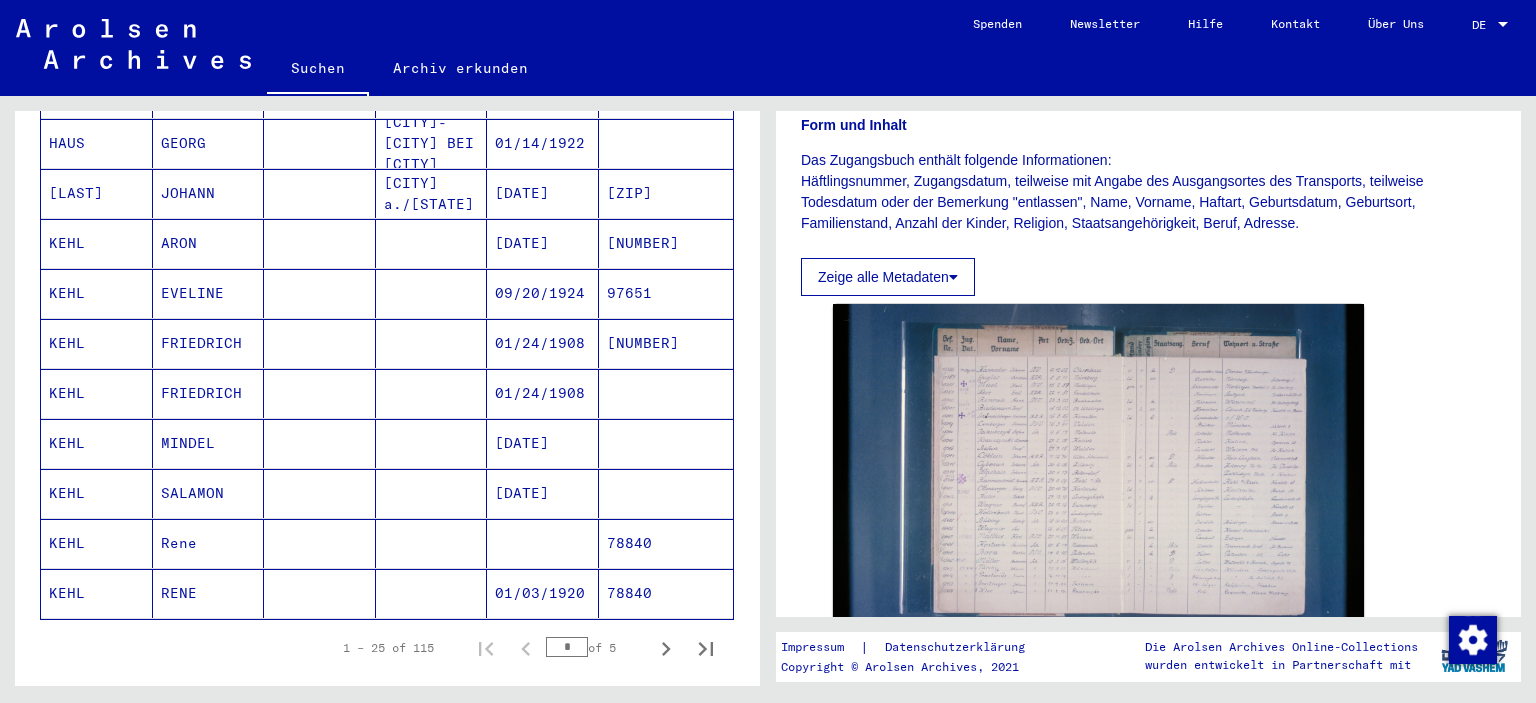 scroll, scrollTop: 1058, scrollLeft: 0, axis: vertical 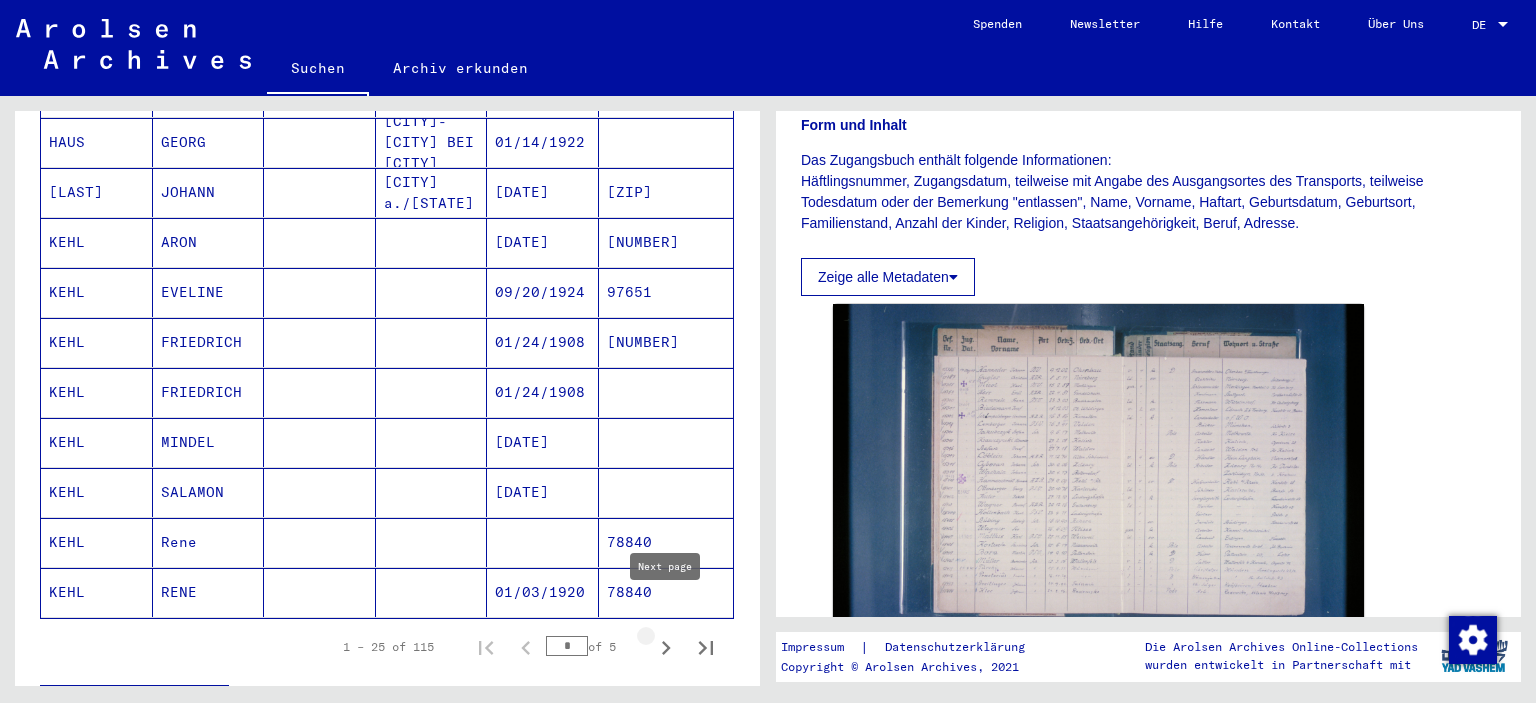 click 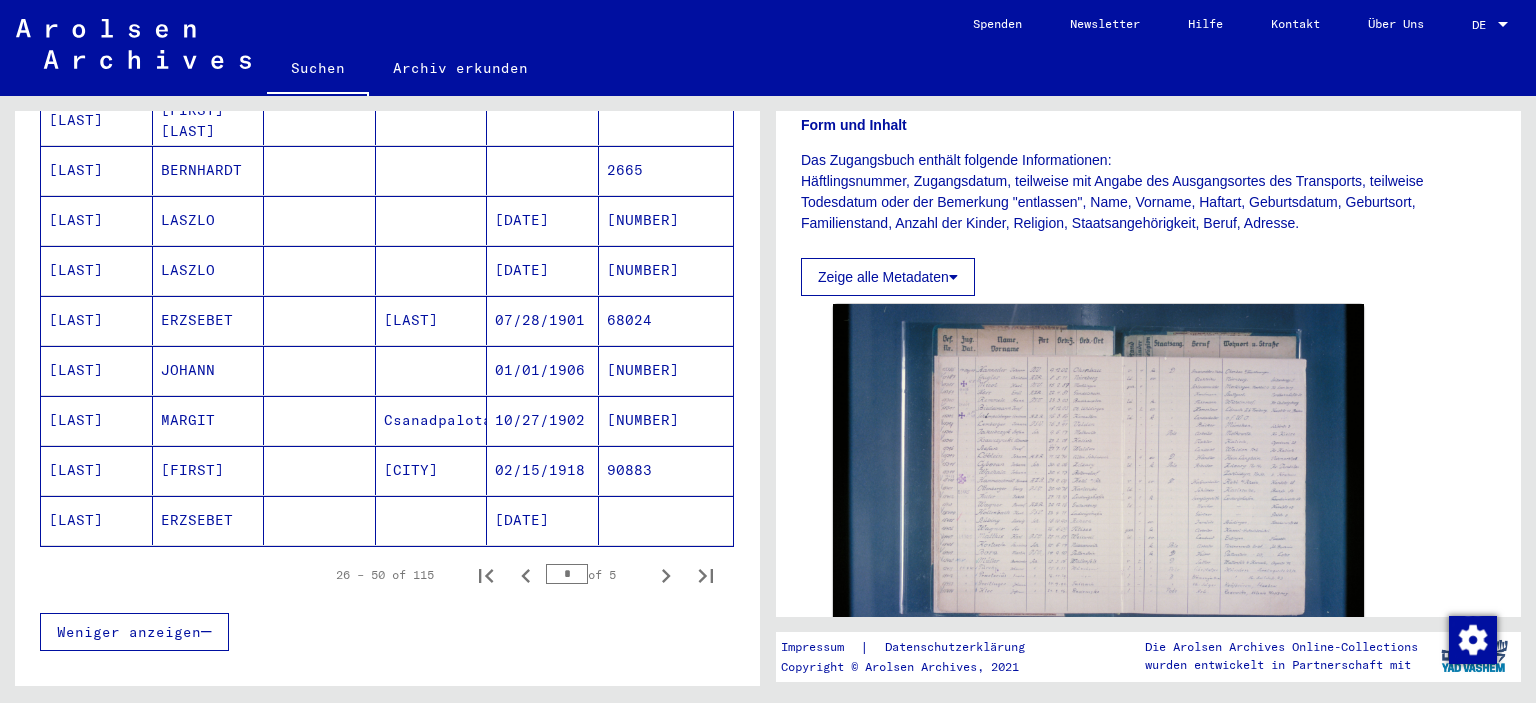 scroll, scrollTop: 1131, scrollLeft: 0, axis: vertical 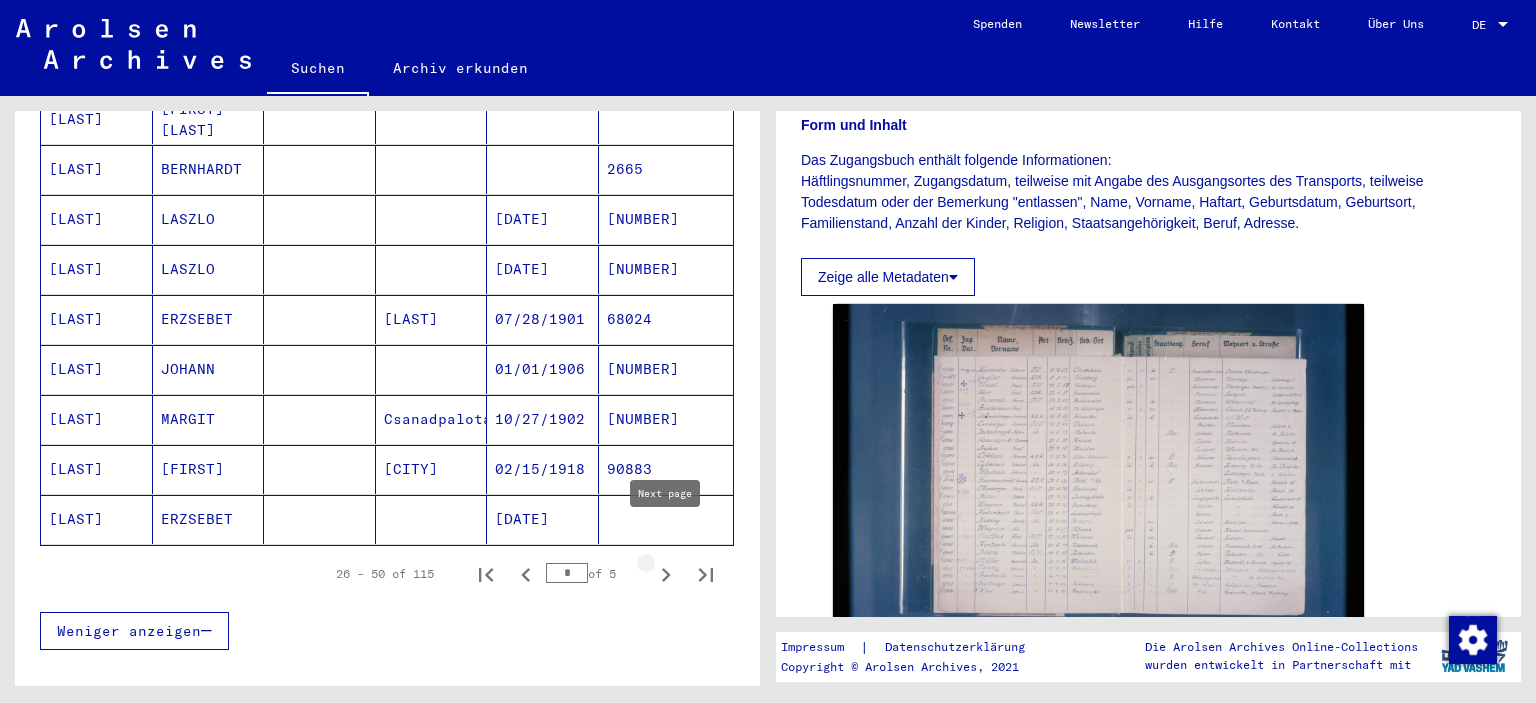 click 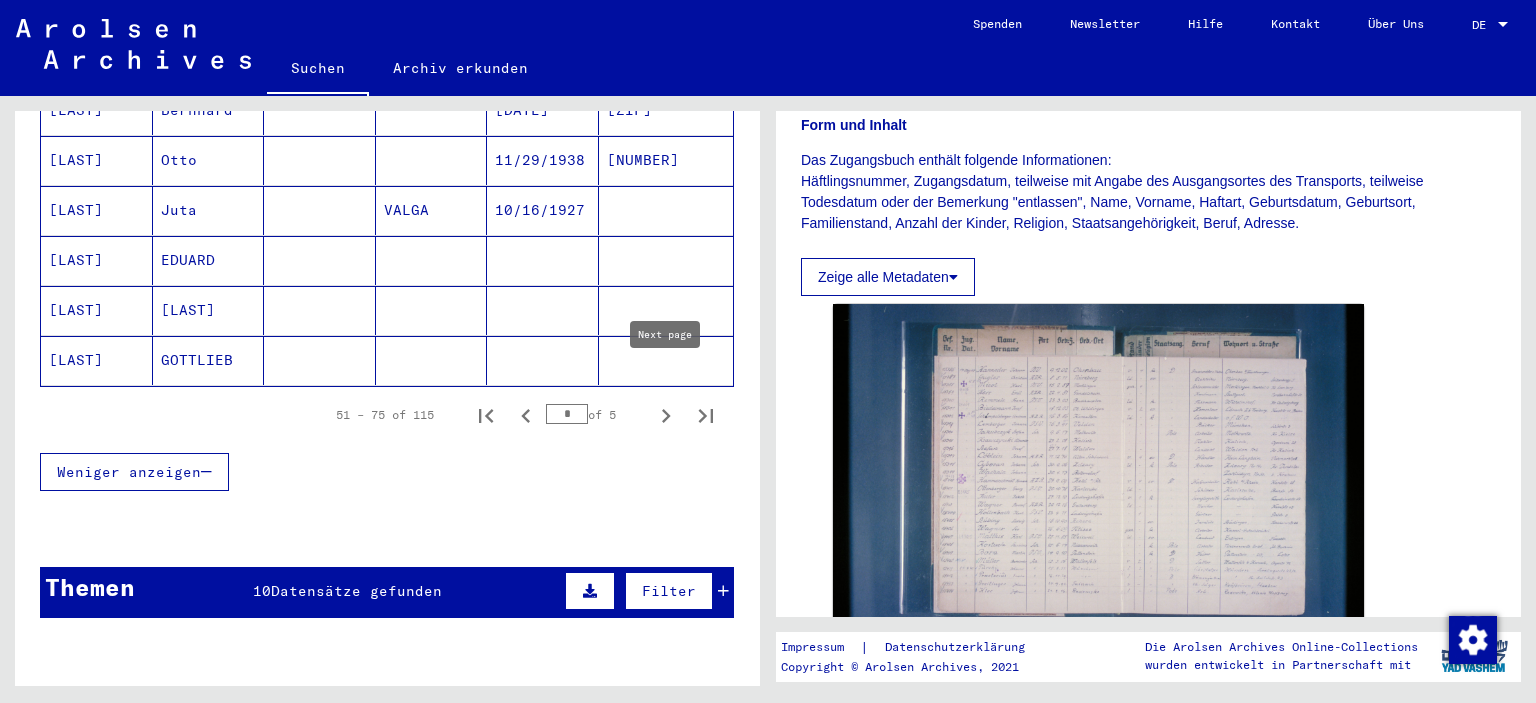 scroll, scrollTop: 1289, scrollLeft: 0, axis: vertical 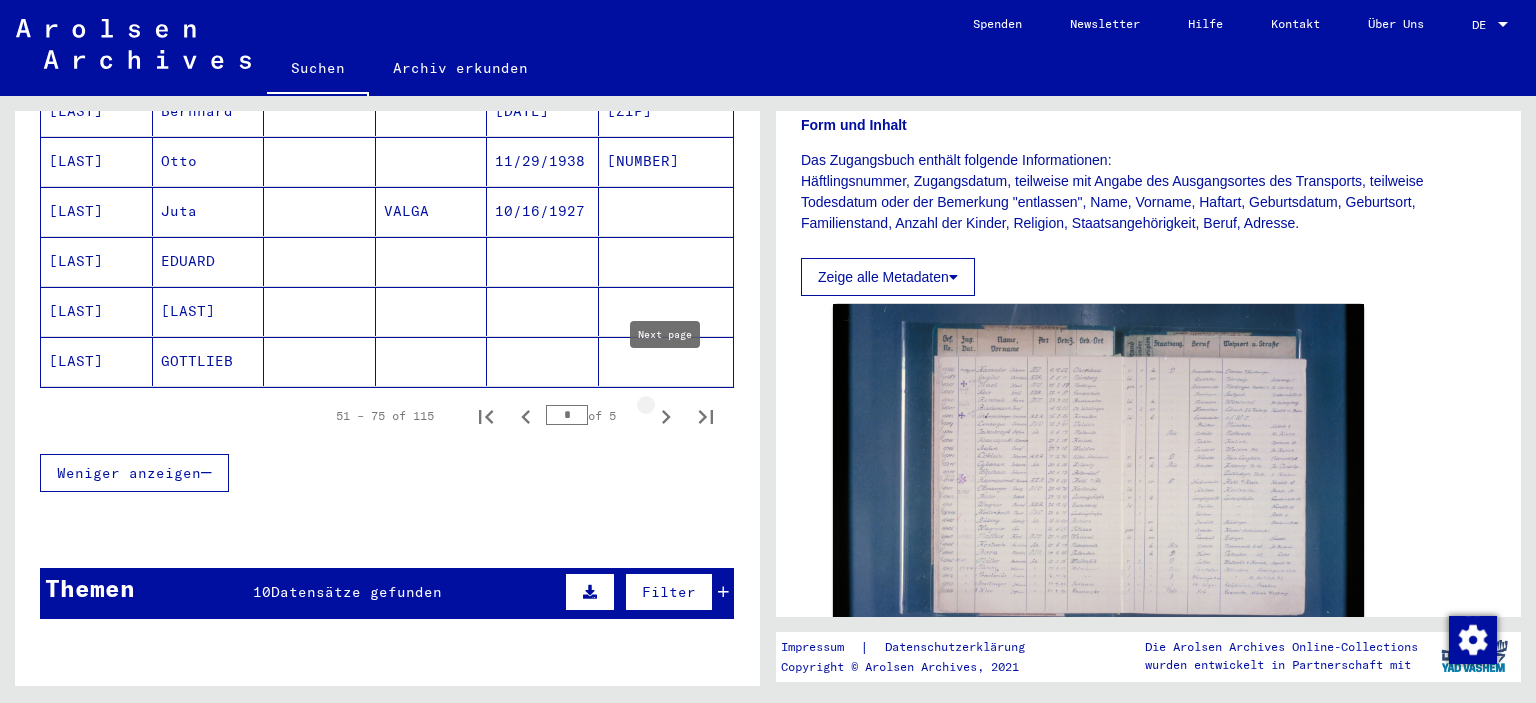 click 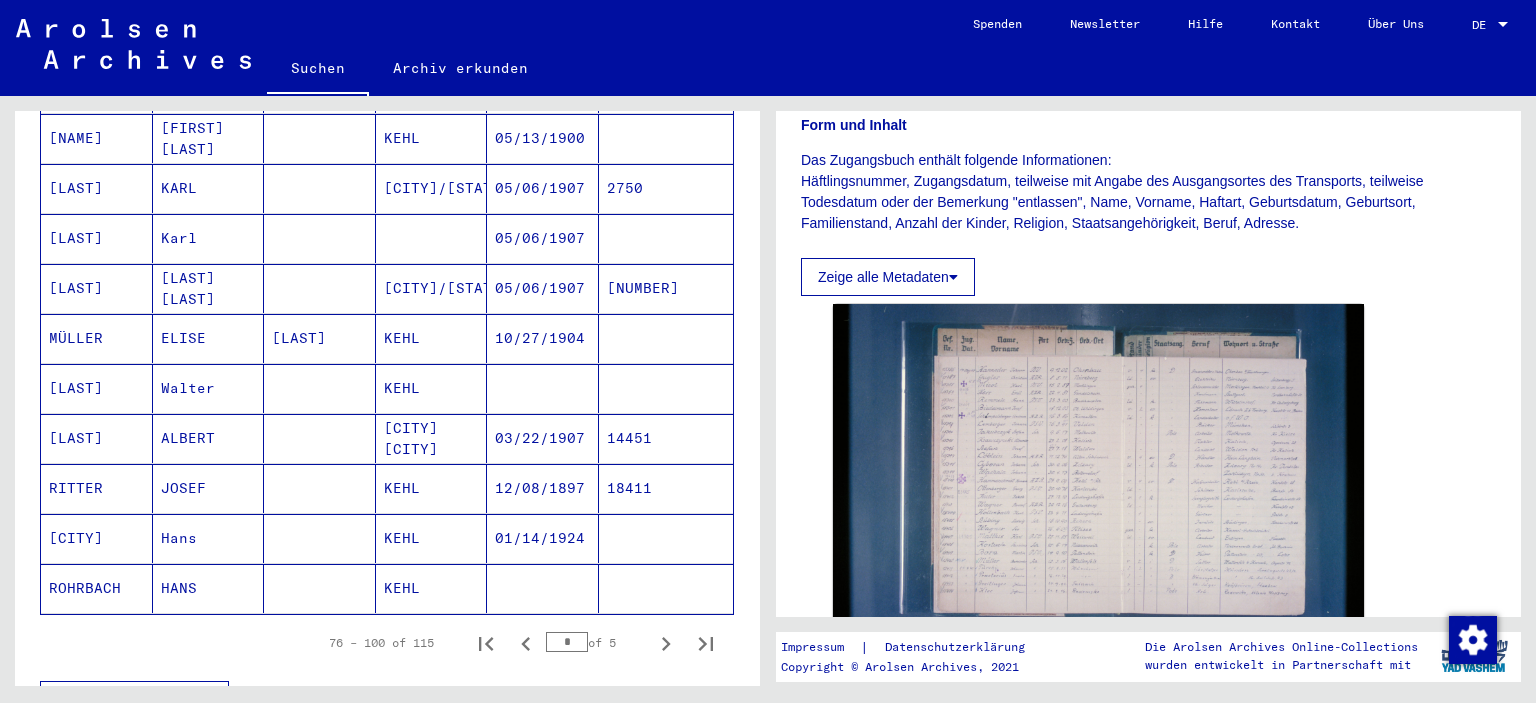 scroll, scrollTop: 1090, scrollLeft: 0, axis: vertical 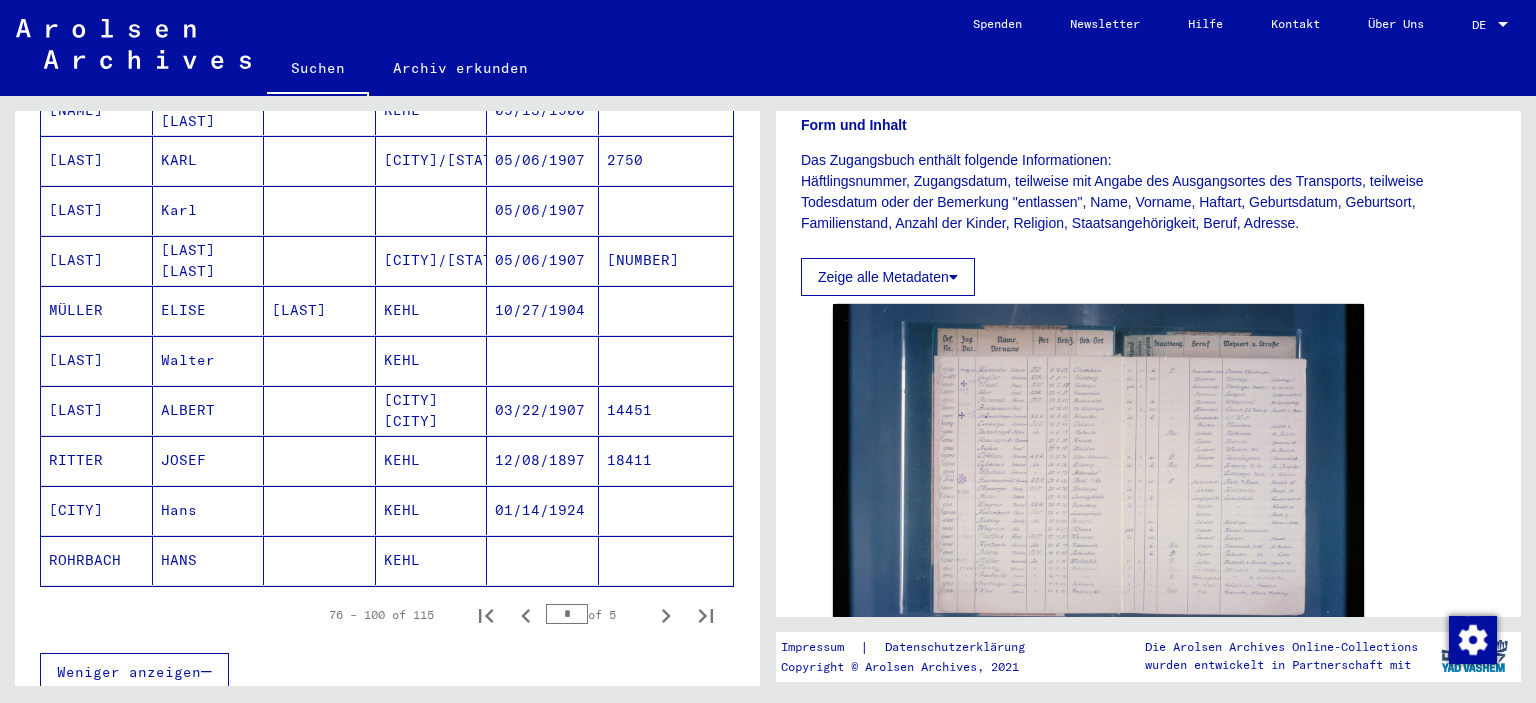 click at bounding box center (320, 510) 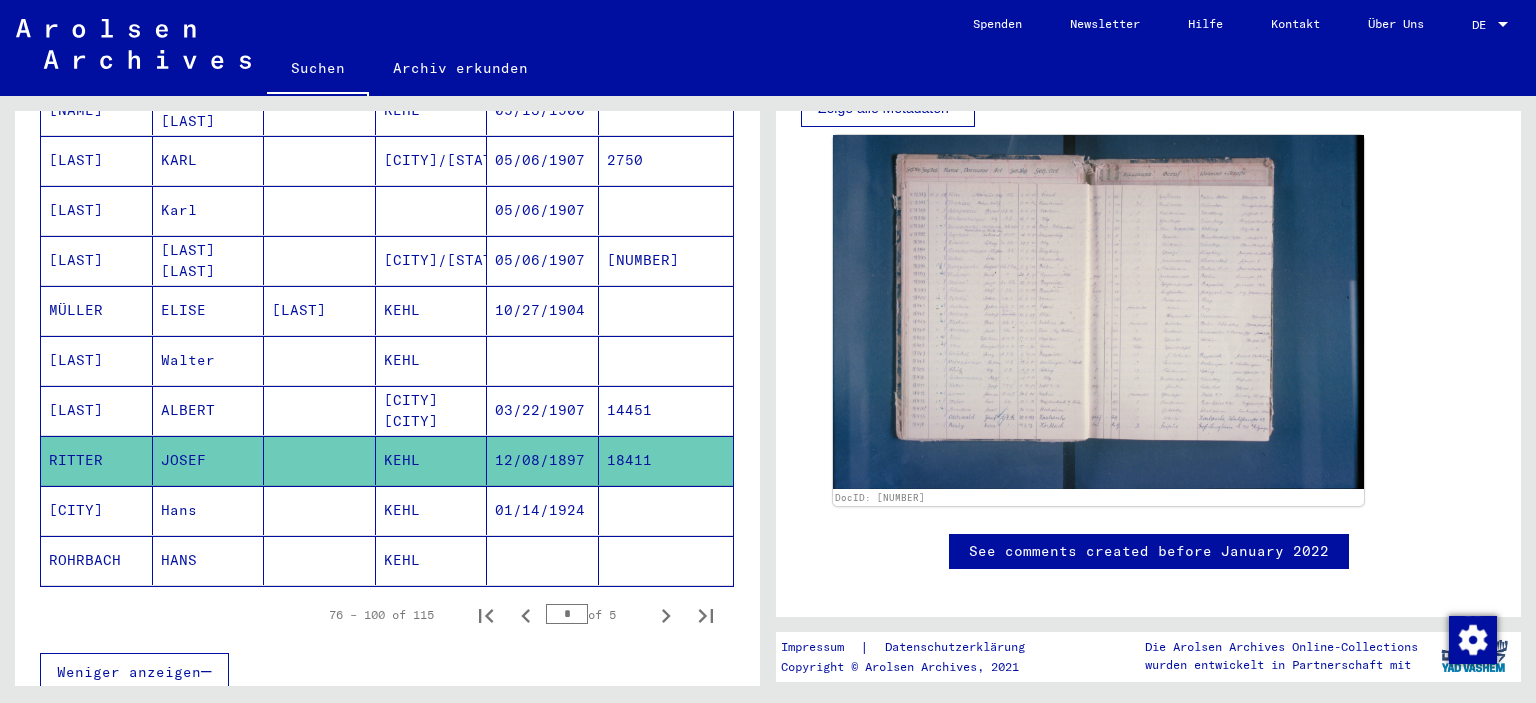 scroll, scrollTop: 458, scrollLeft: 0, axis: vertical 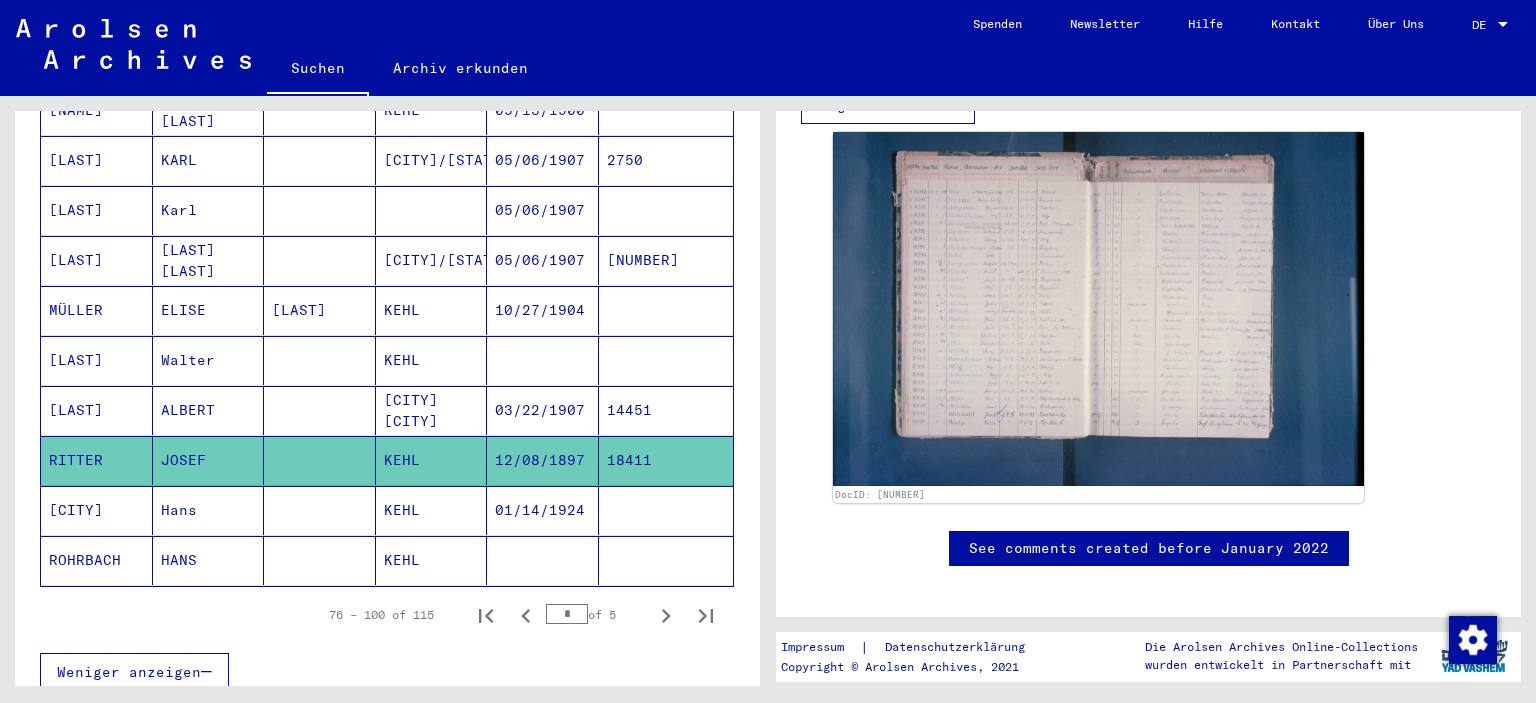 click 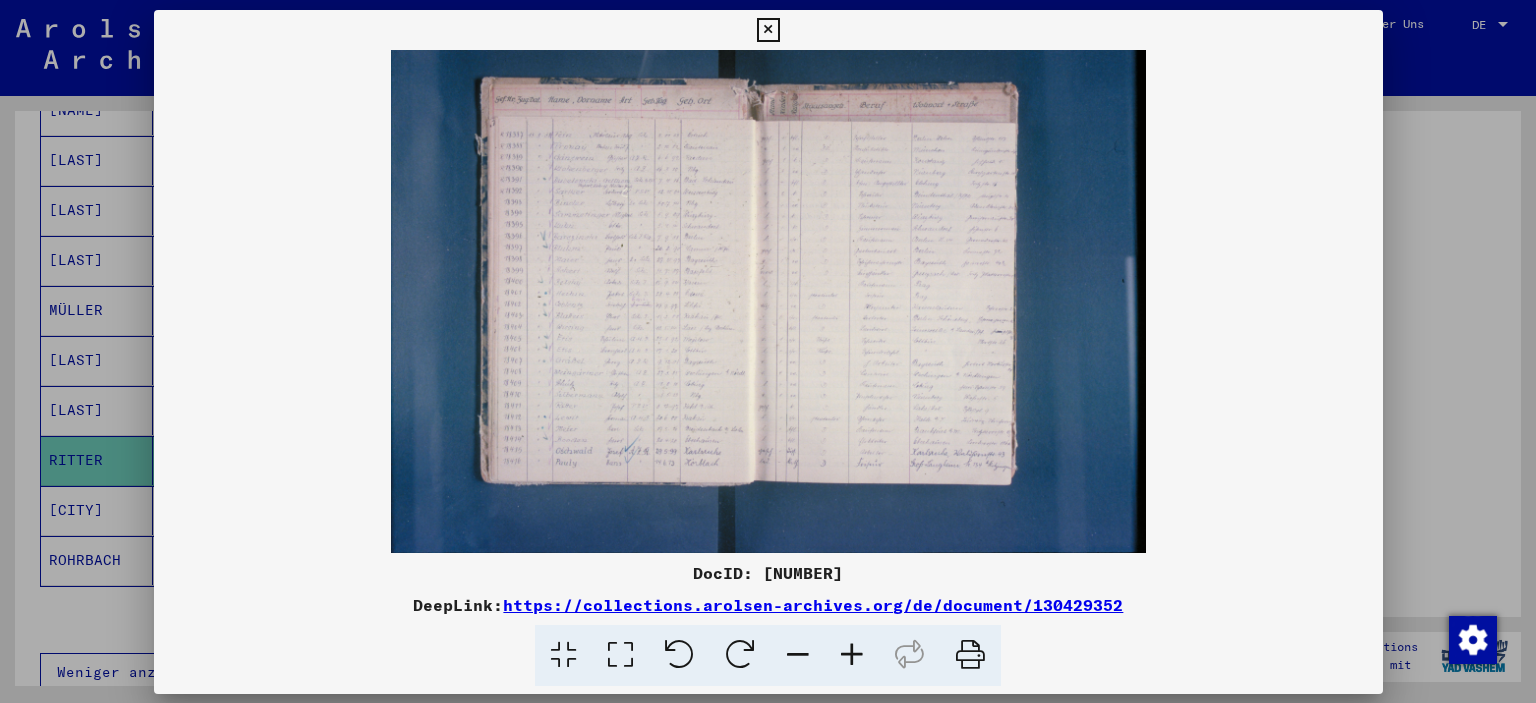 click at bounding box center [768, 301] 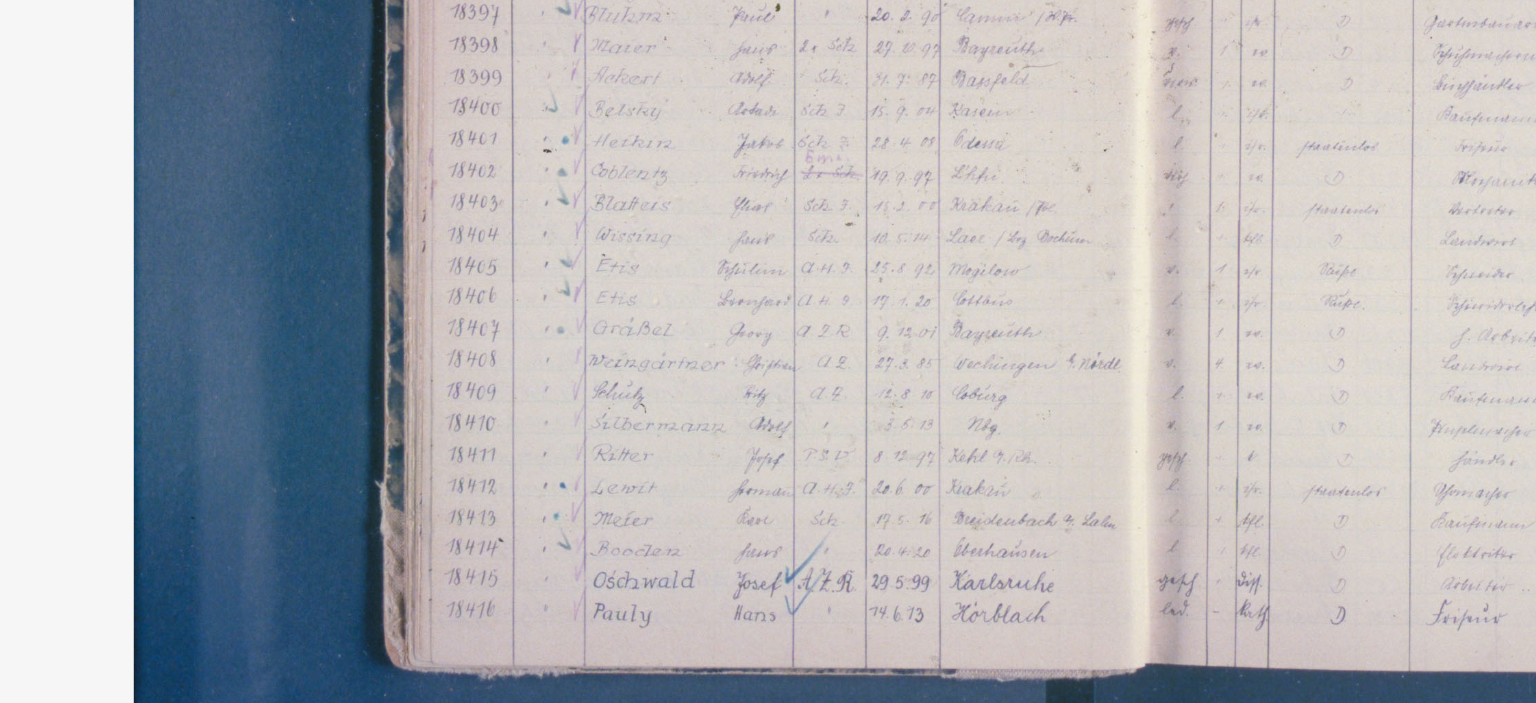 scroll, scrollTop: 1091, scrollLeft: 0, axis: vertical 